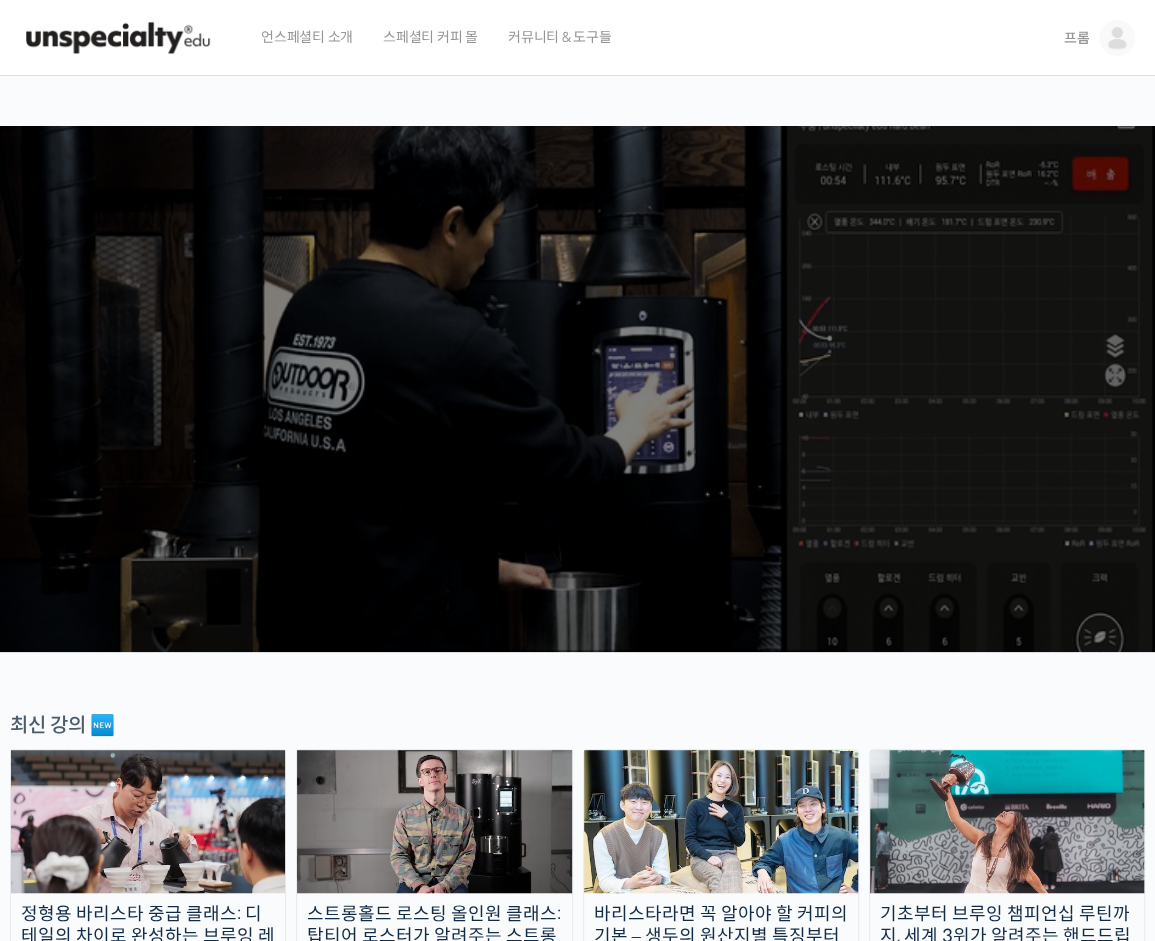 scroll, scrollTop: 0, scrollLeft: 0, axis: both 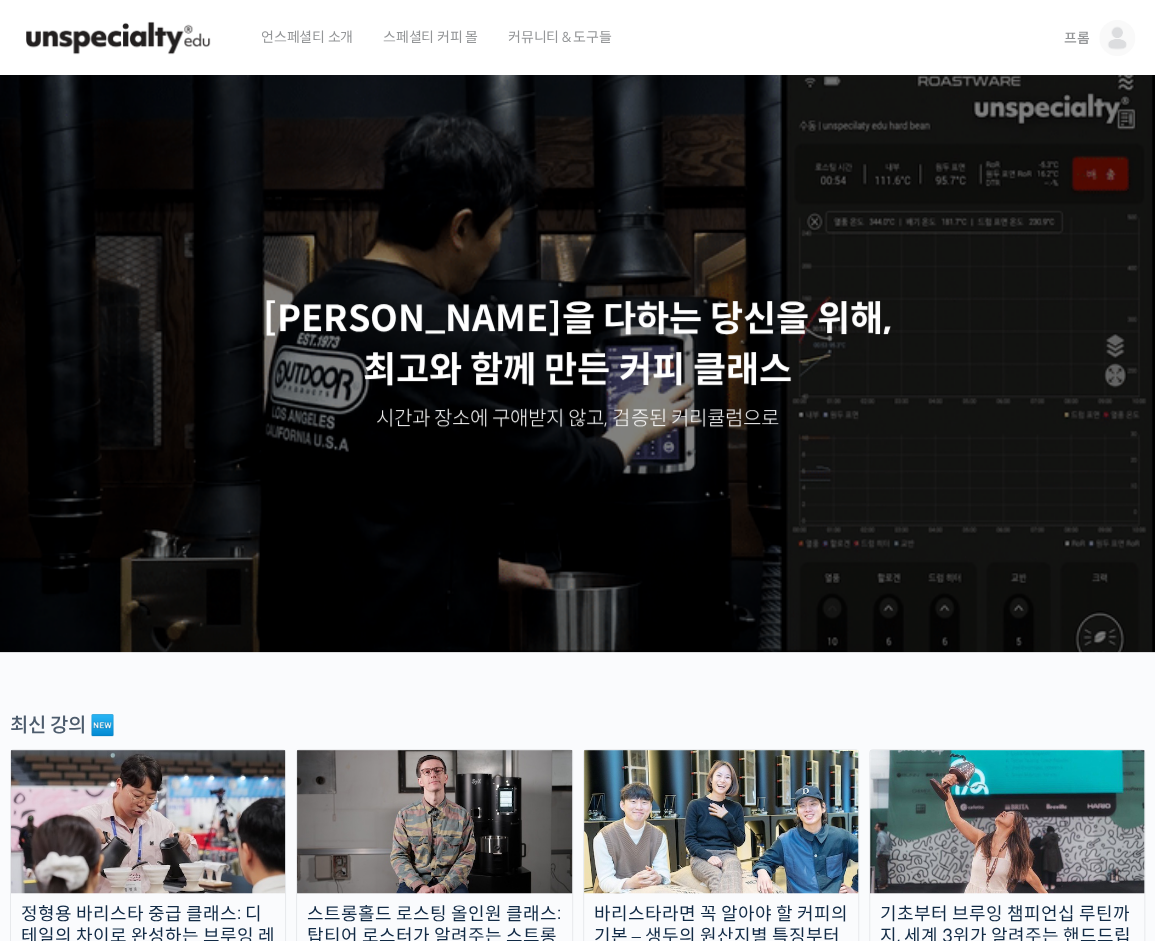 click at bounding box center [1117, 38] 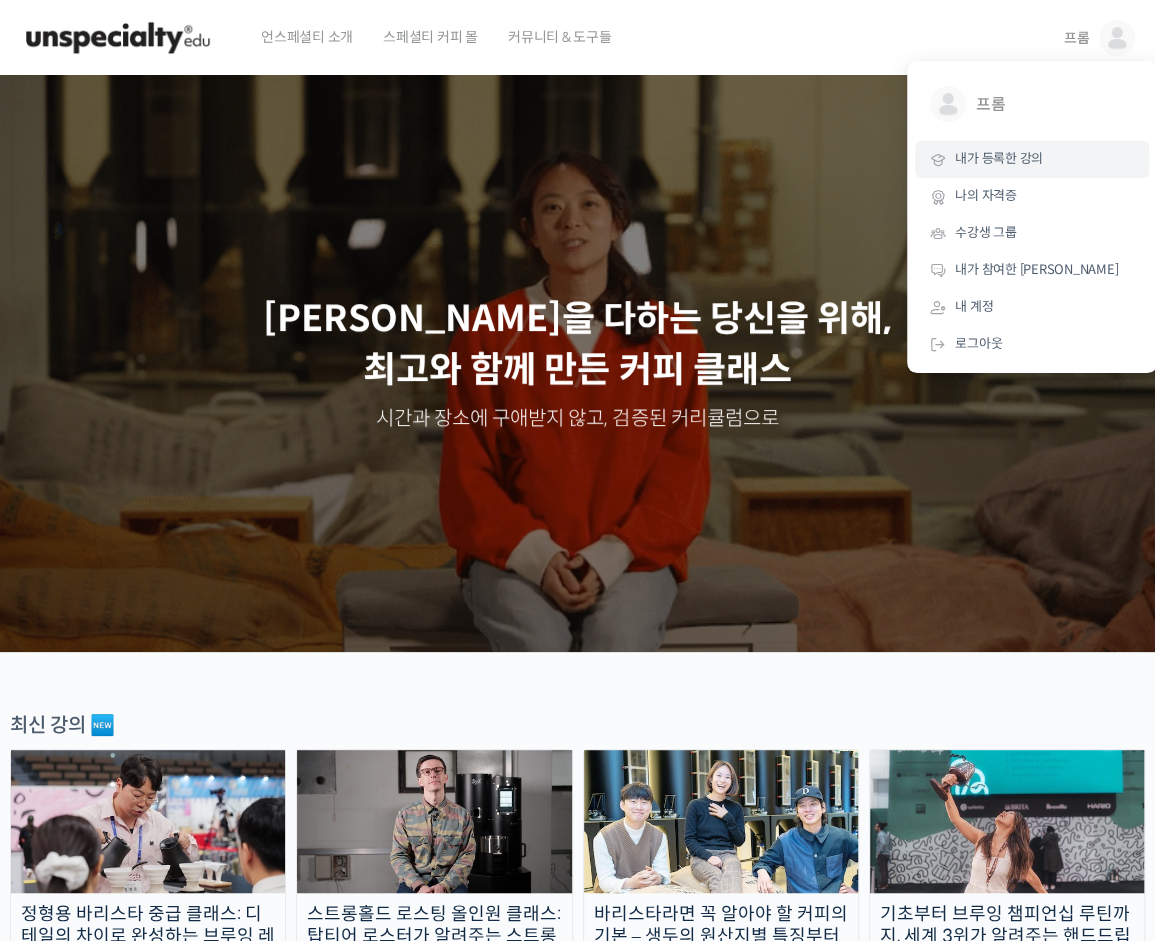 click on "내가 등록한 강의" at bounding box center (999, 158) 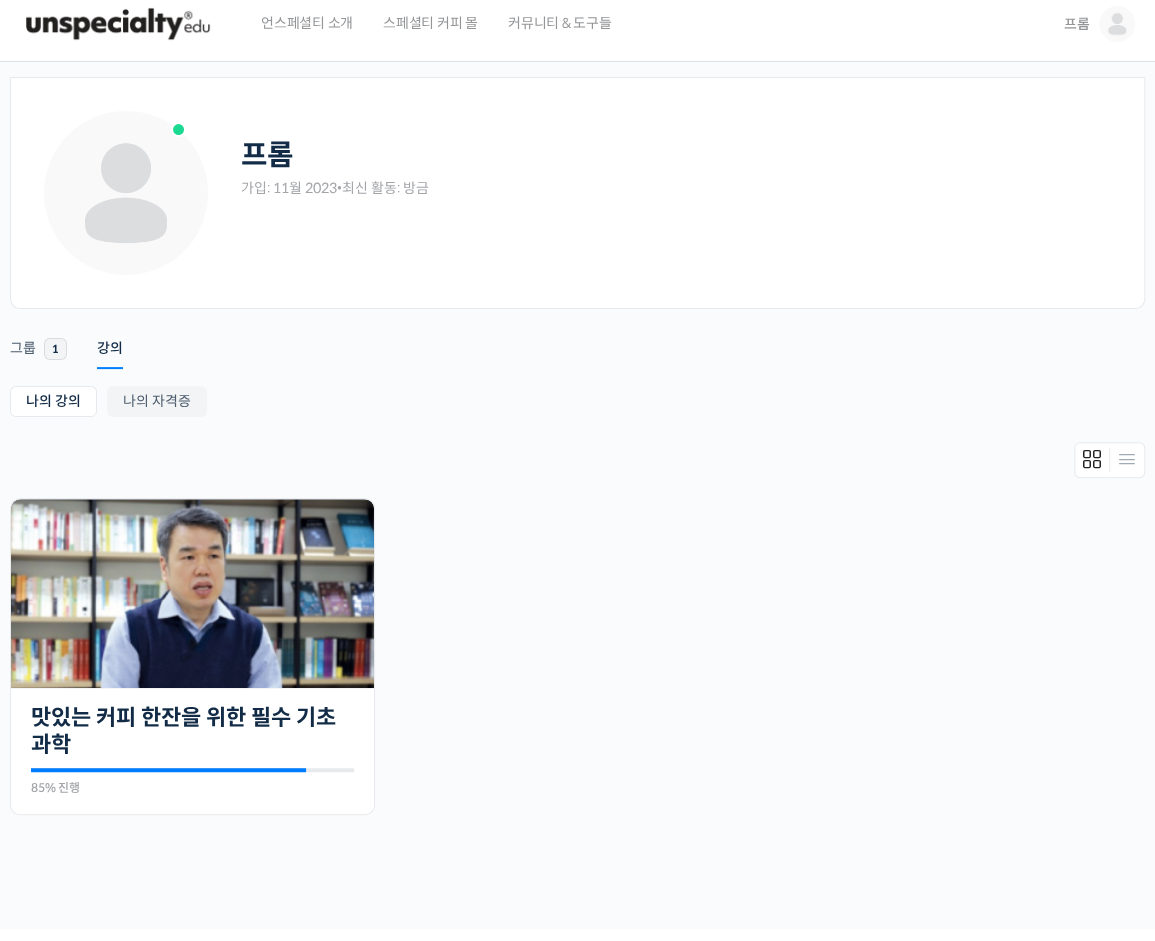 scroll, scrollTop: 190, scrollLeft: 0, axis: vertical 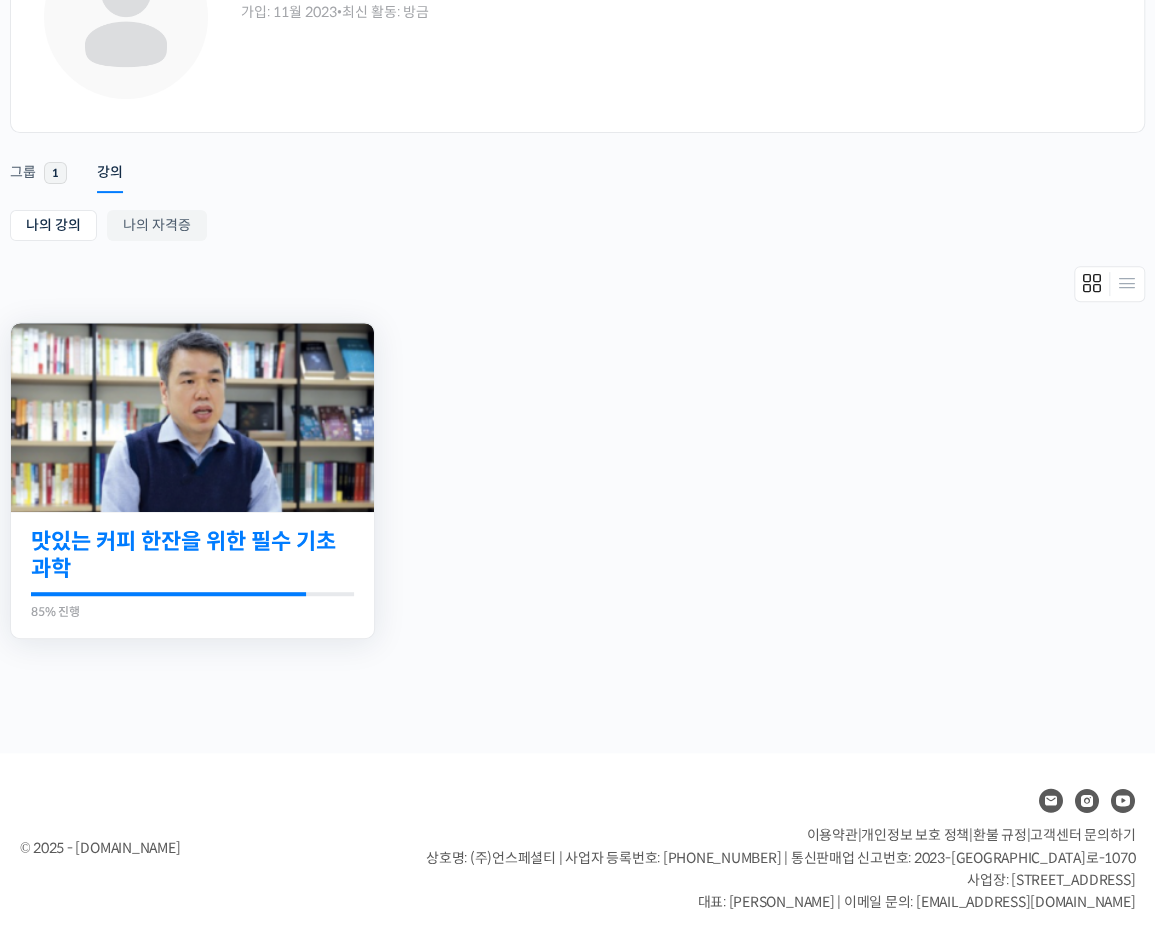 click on "맛있는 커피 한잔을 위한 필수 기초 과학" at bounding box center [192, 555] 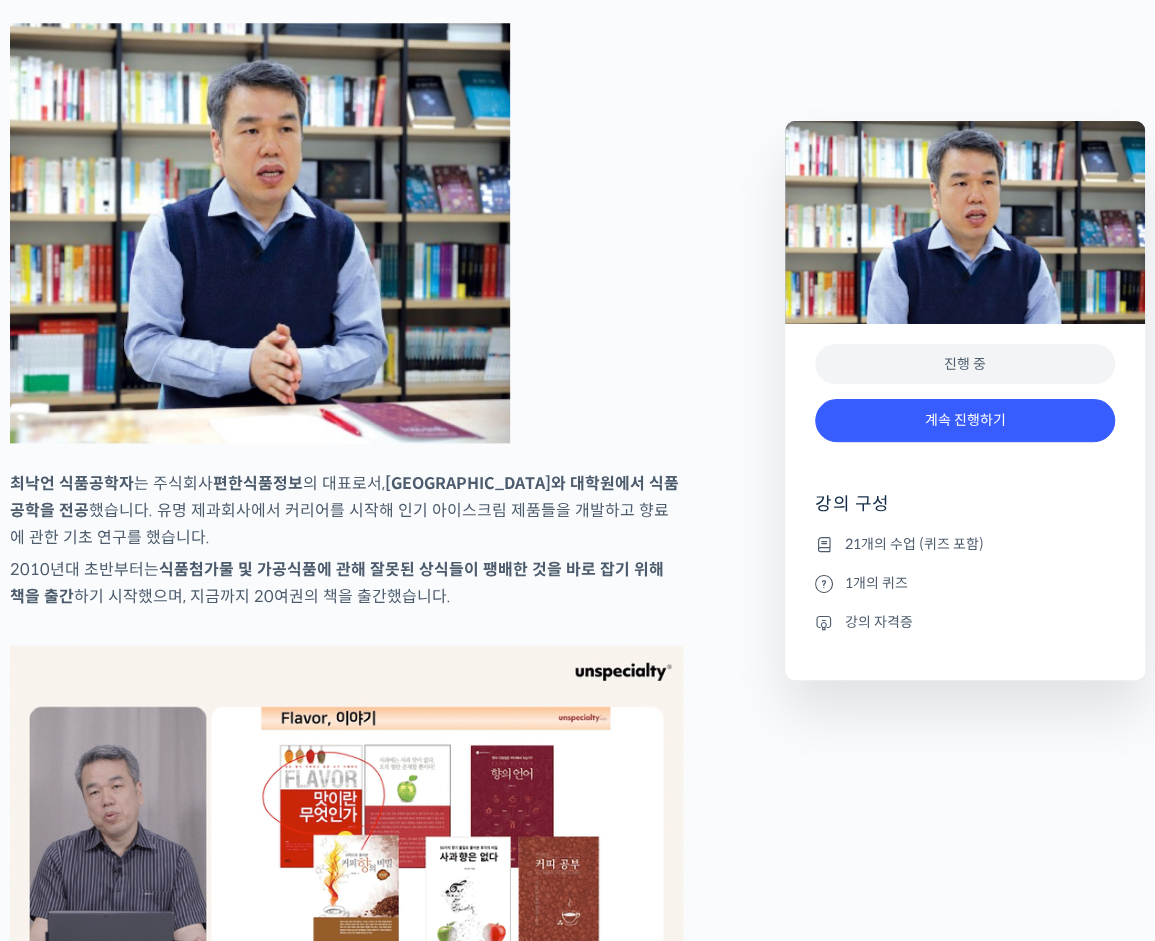 scroll, scrollTop: 1100, scrollLeft: 0, axis: vertical 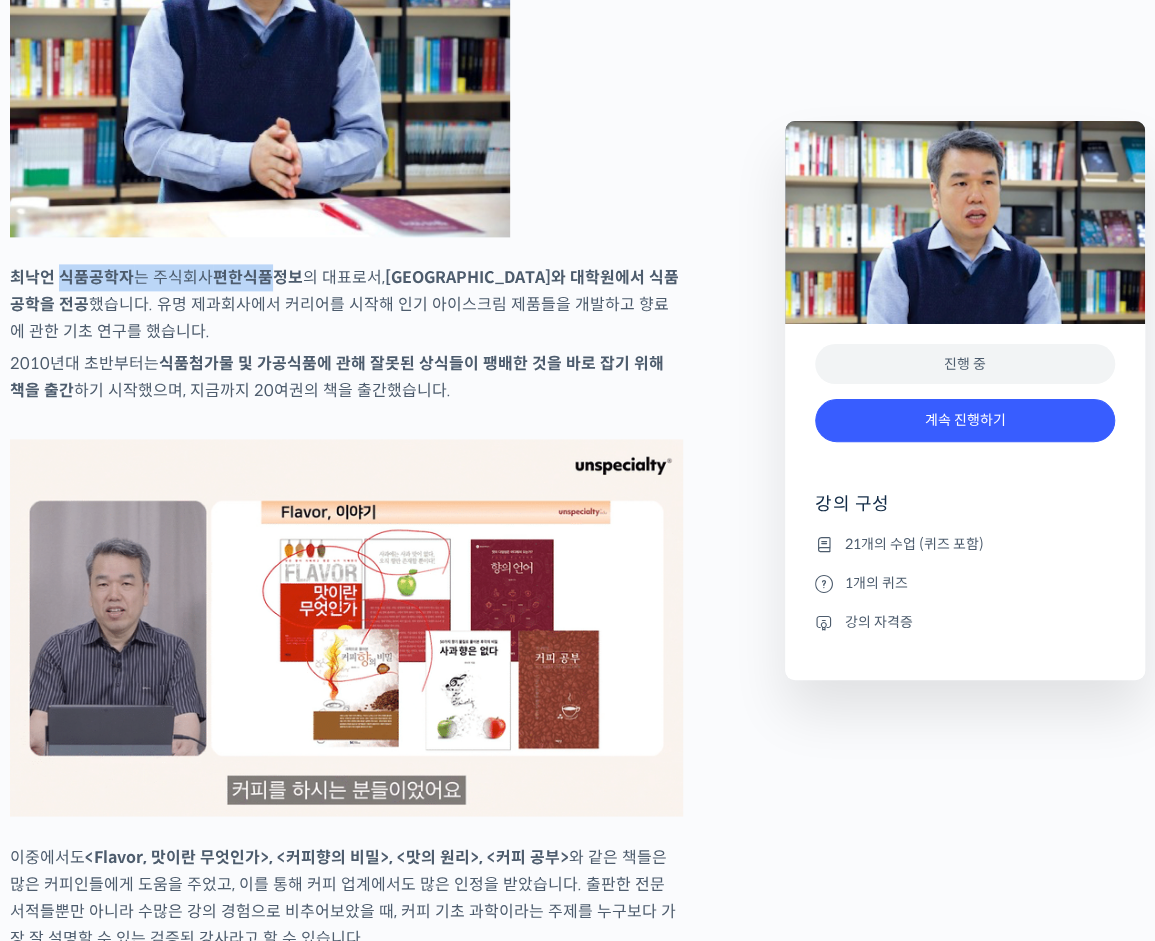 drag, startPoint x: 133, startPoint y: 345, endPoint x: 279, endPoint y: 340, distance: 146.08559 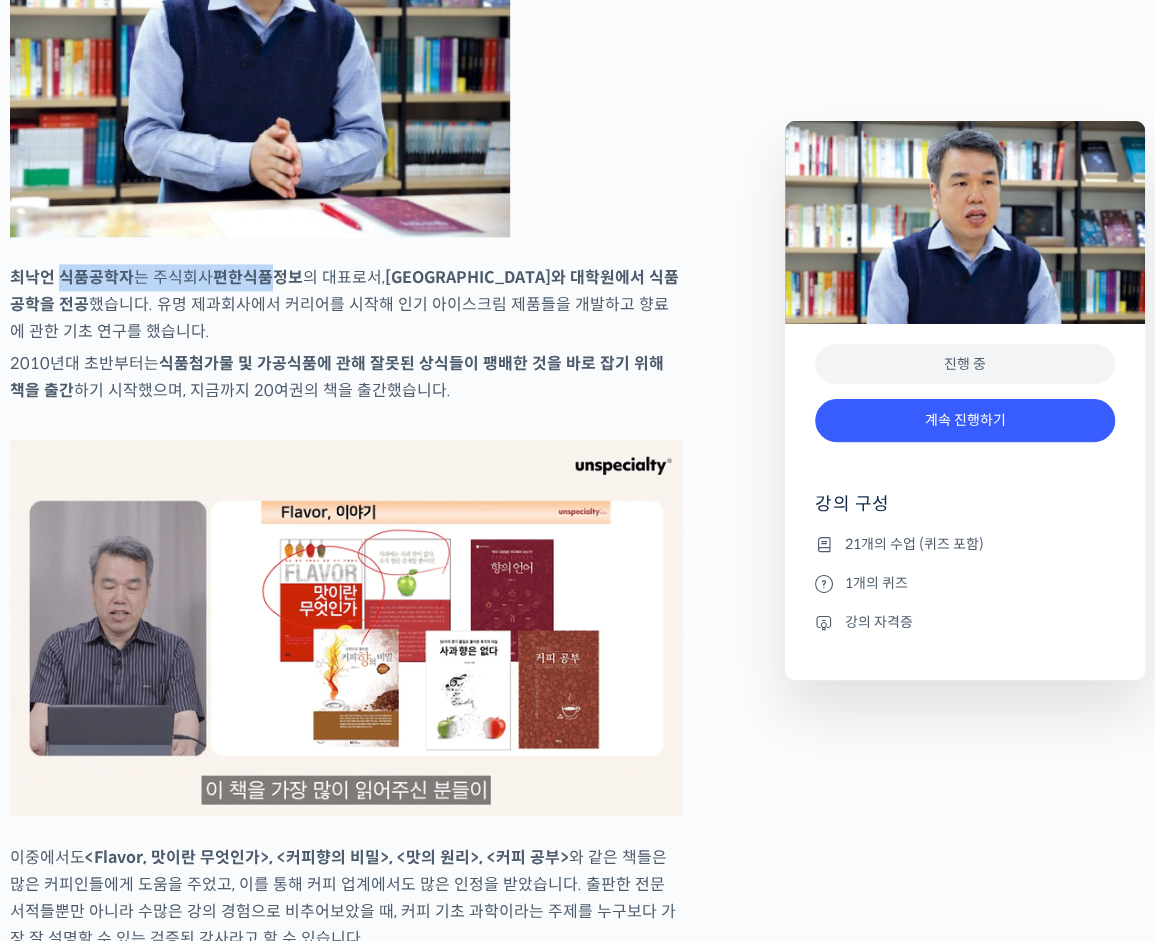 click on "최낙언 식품공학자 는 주식회사  편한식품정보 의 대표로서,  서울대학교와 대학원에서 식품공학을 전공 했습니다. 유명 제과회사에서 커리어를 시작해 인기 아이스크림 제품들을 개발하고 향료에 관한 기초 연구를 했습니다." at bounding box center [346, 304] 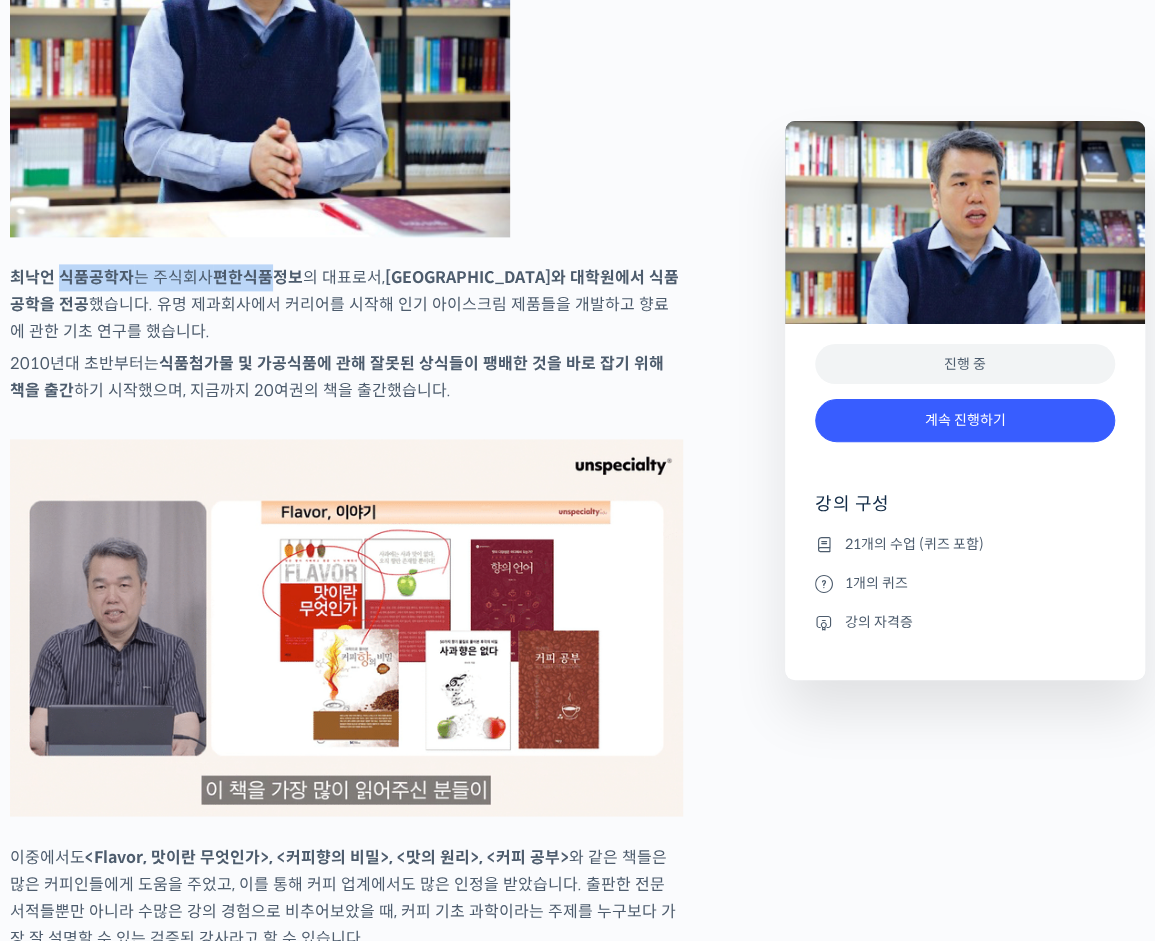 click on "편한식품정보" at bounding box center [258, 277] 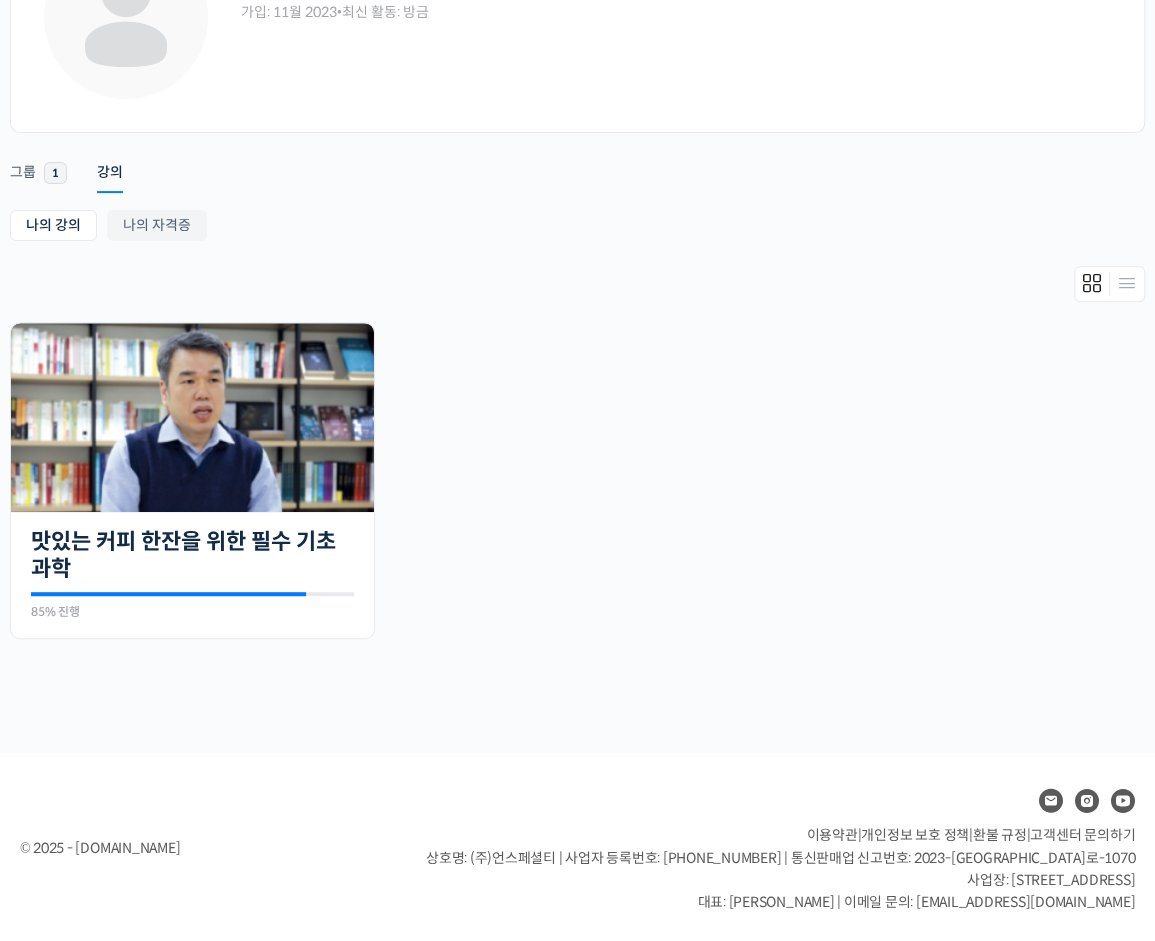 scroll, scrollTop: 190, scrollLeft: 0, axis: vertical 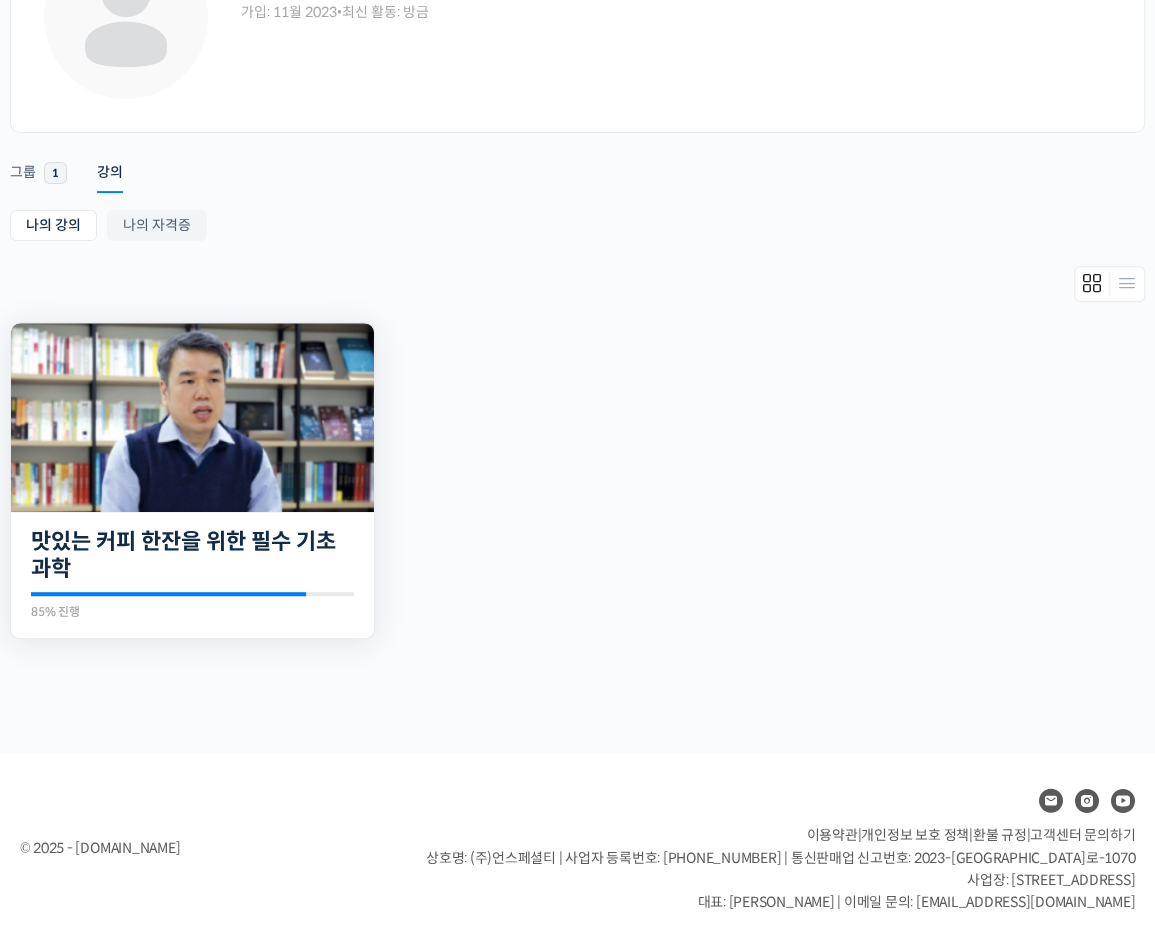 click at bounding box center [192, 417] 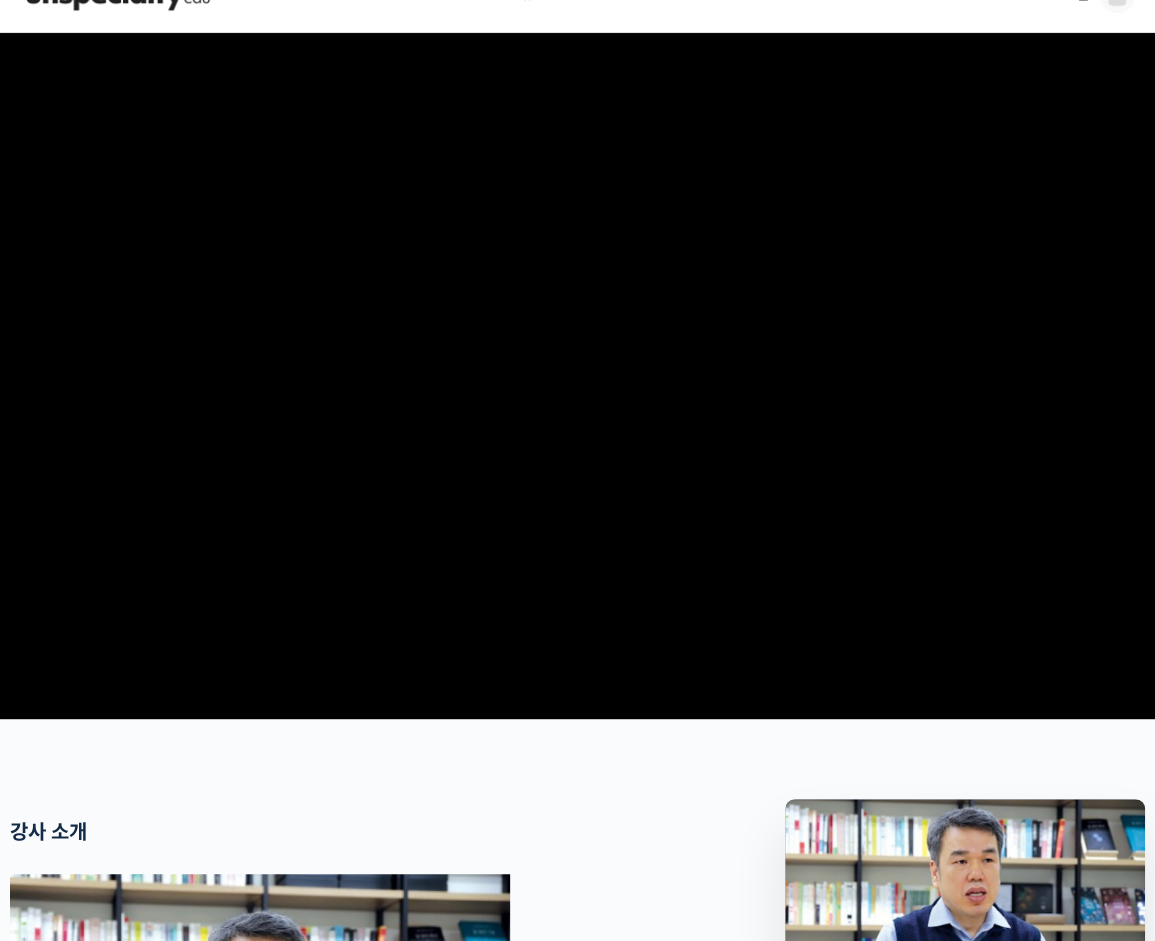 scroll, scrollTop: 0, scrollLeft: 0, axis: both 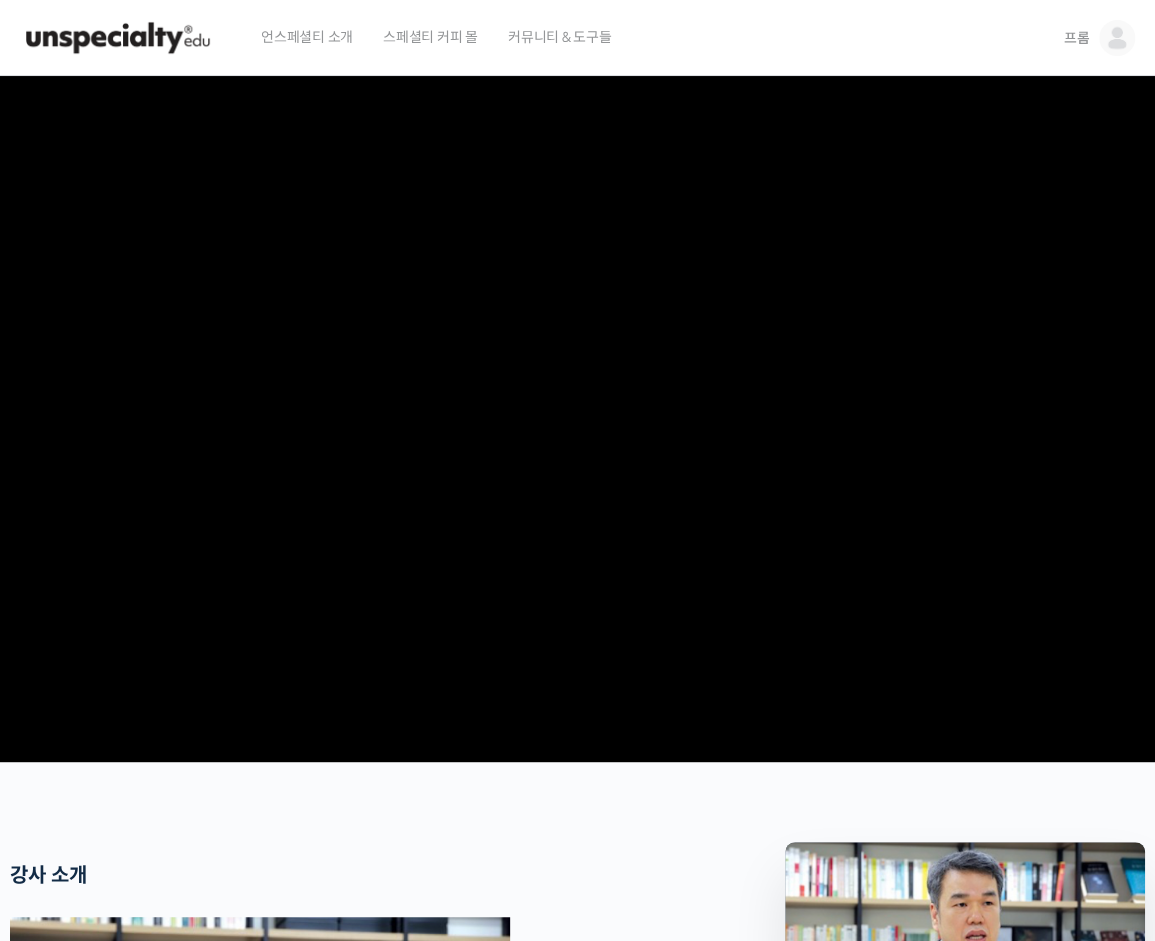 click at bounding box center [118, 38] 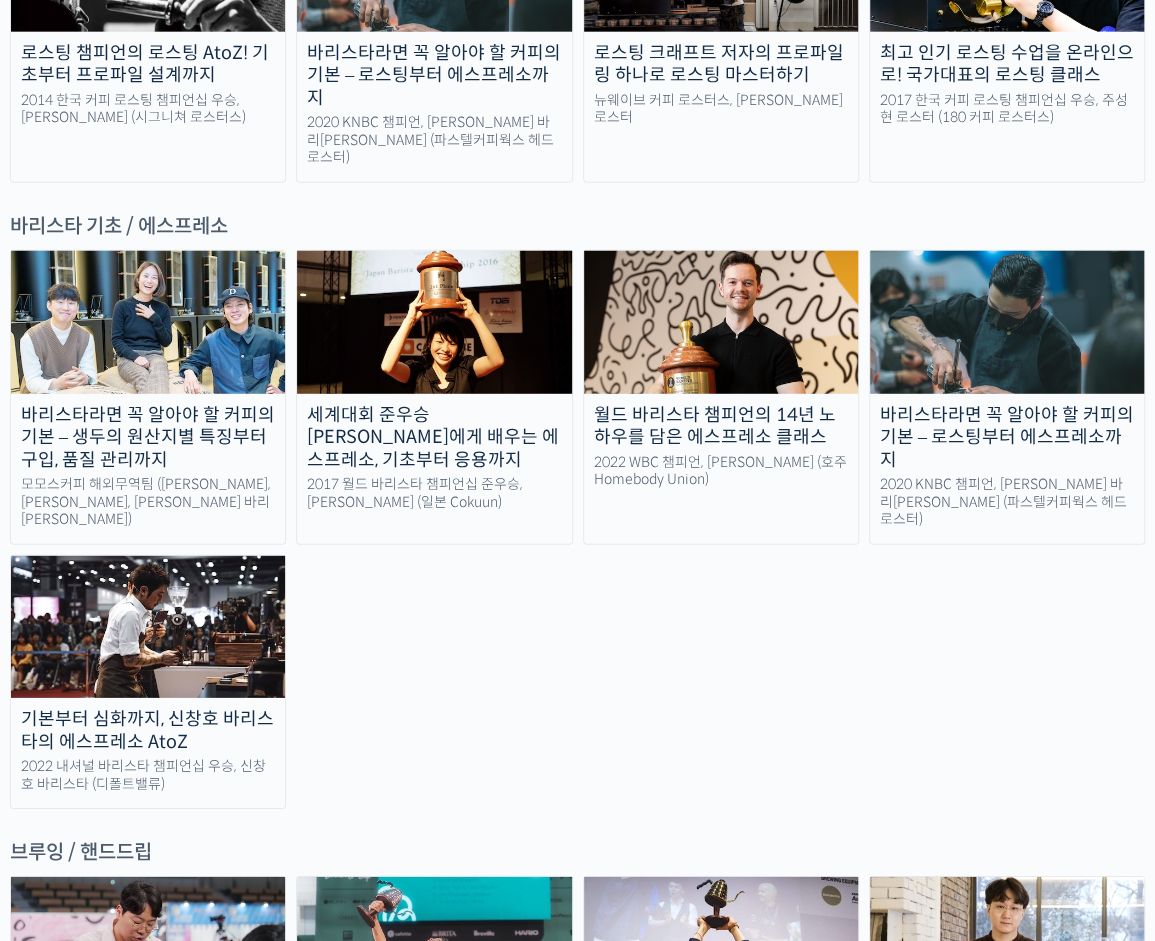 scroll, scrollTop: 2600, scrollLeft: 0, axis: vertical 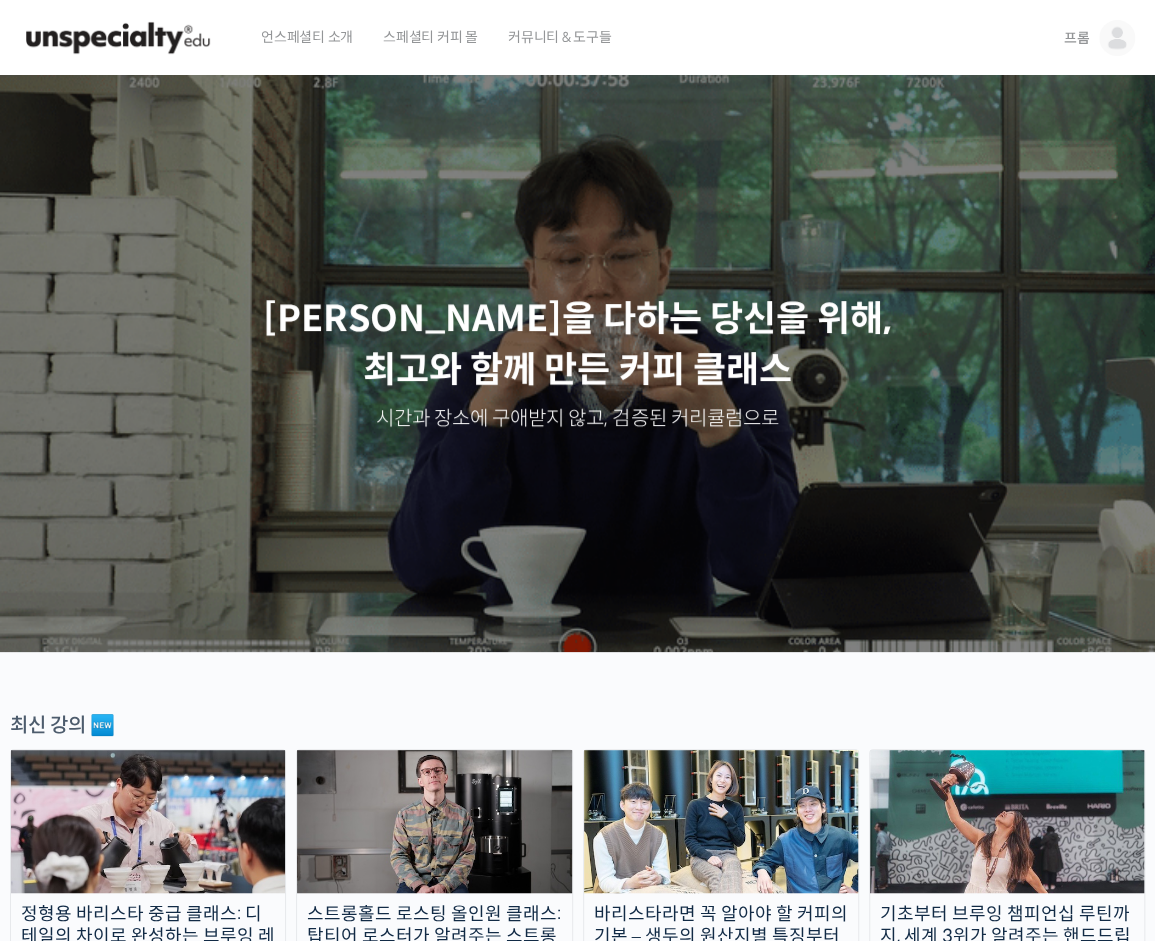 click on "언스페셜티 소개" at bounding box center [307, 37] 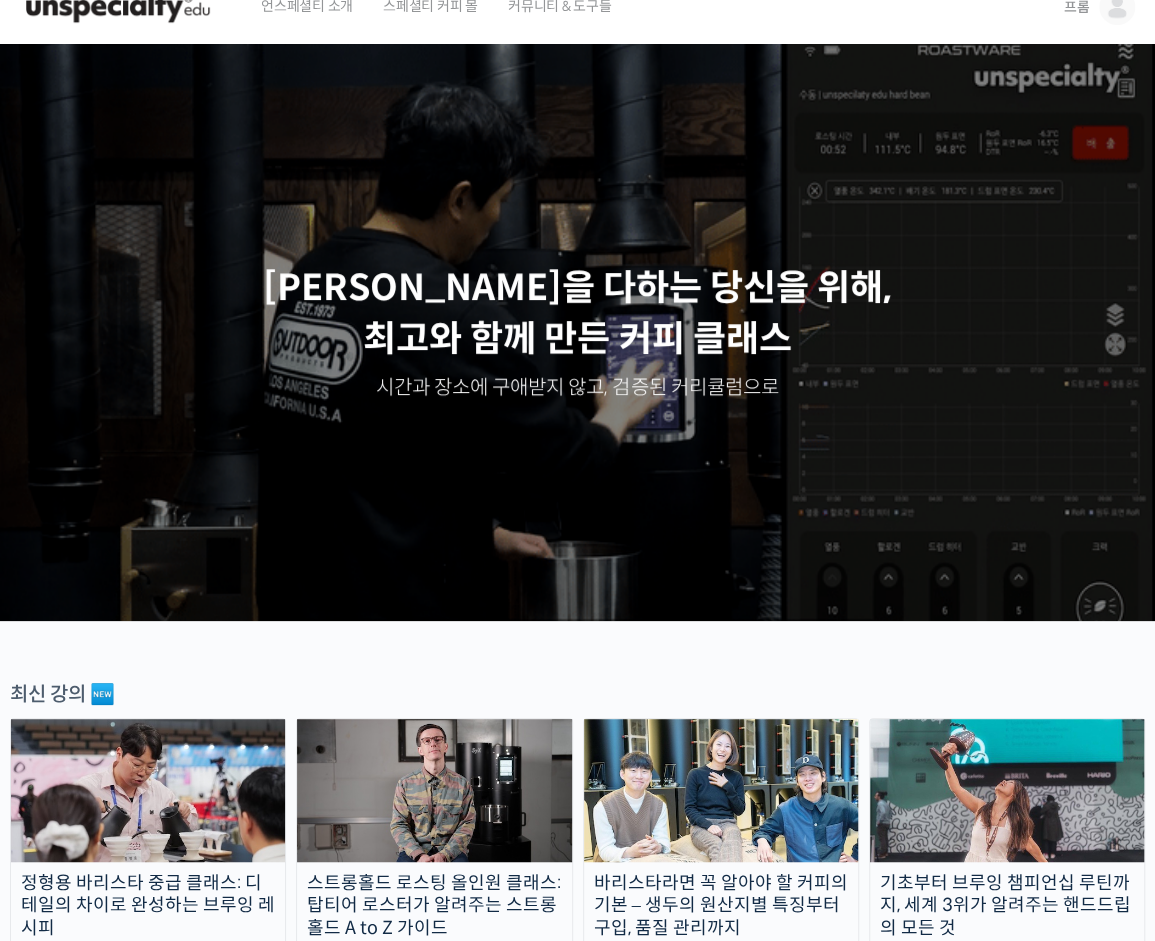 scroll, scrollTop: 0, scrollLeft: 0, axis: both 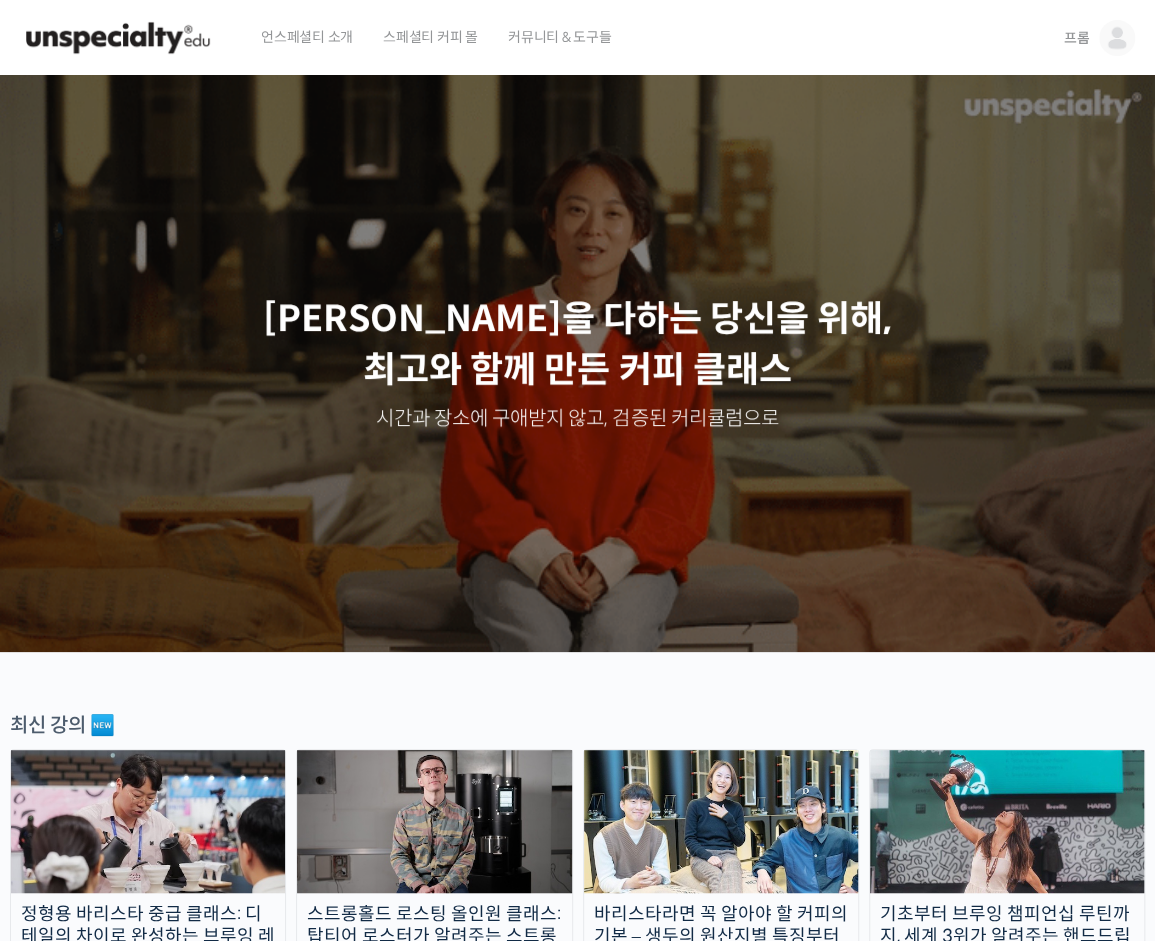click on "커뮤니티 & 도구들" at bounding box center (560, 37) 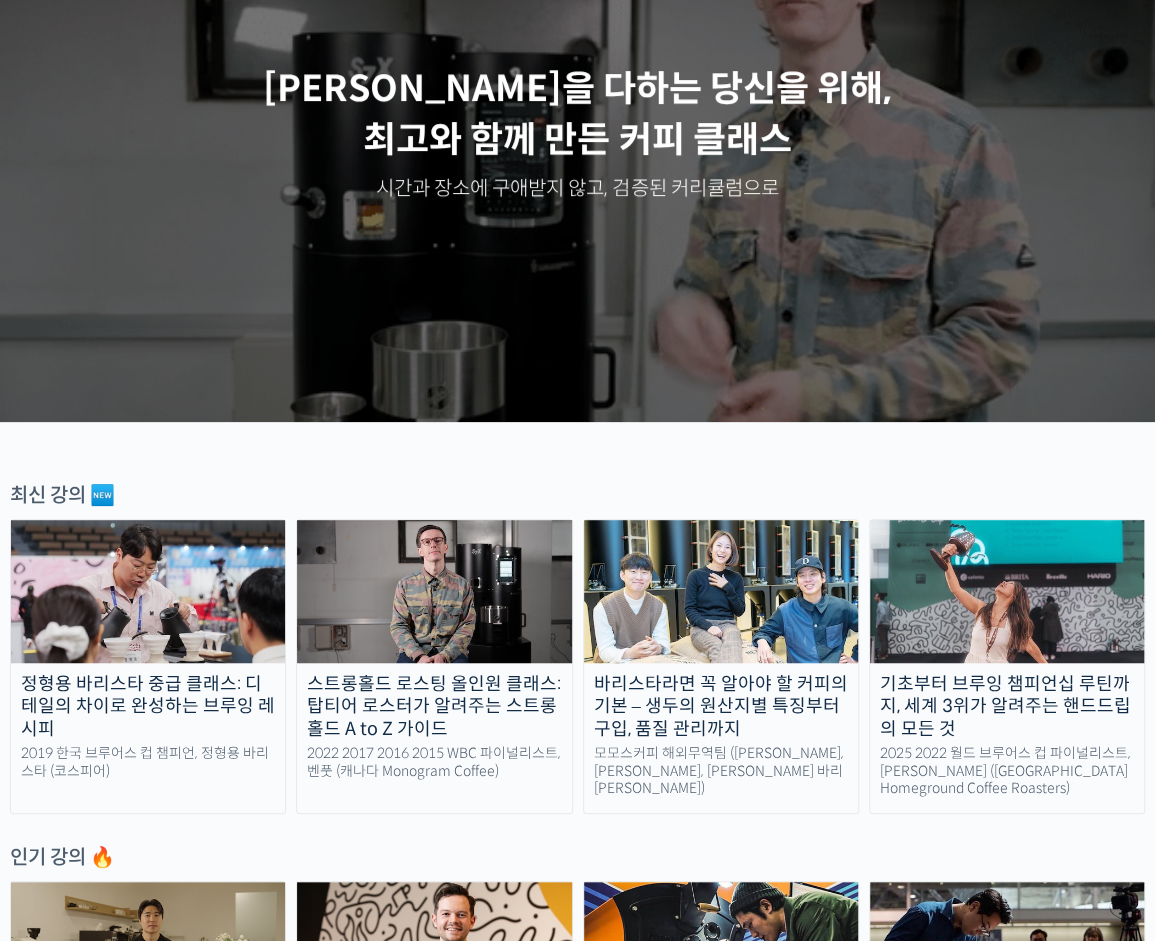 scroll, scrollTop: 400, scrollLeft: 0, axis: vertical 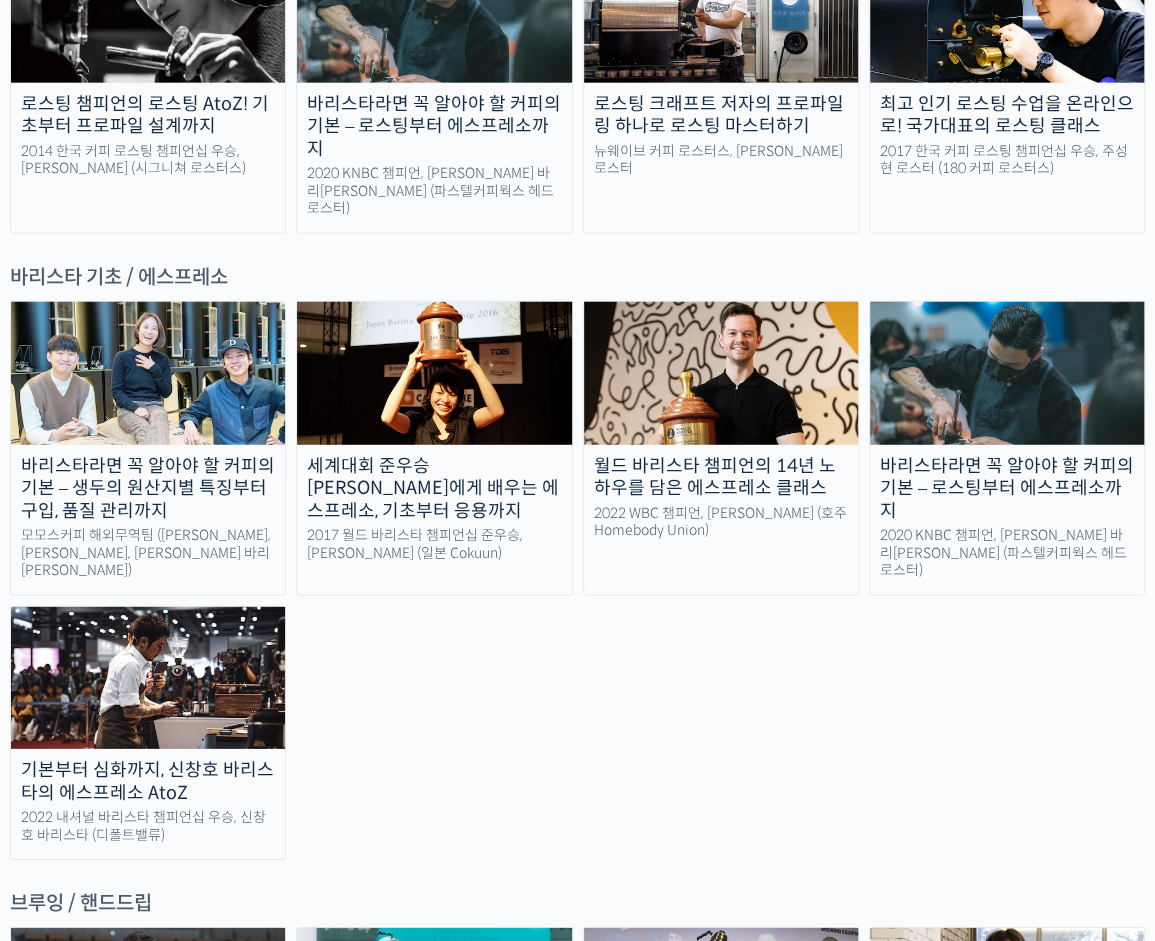 click at bounding box center [148, 678] 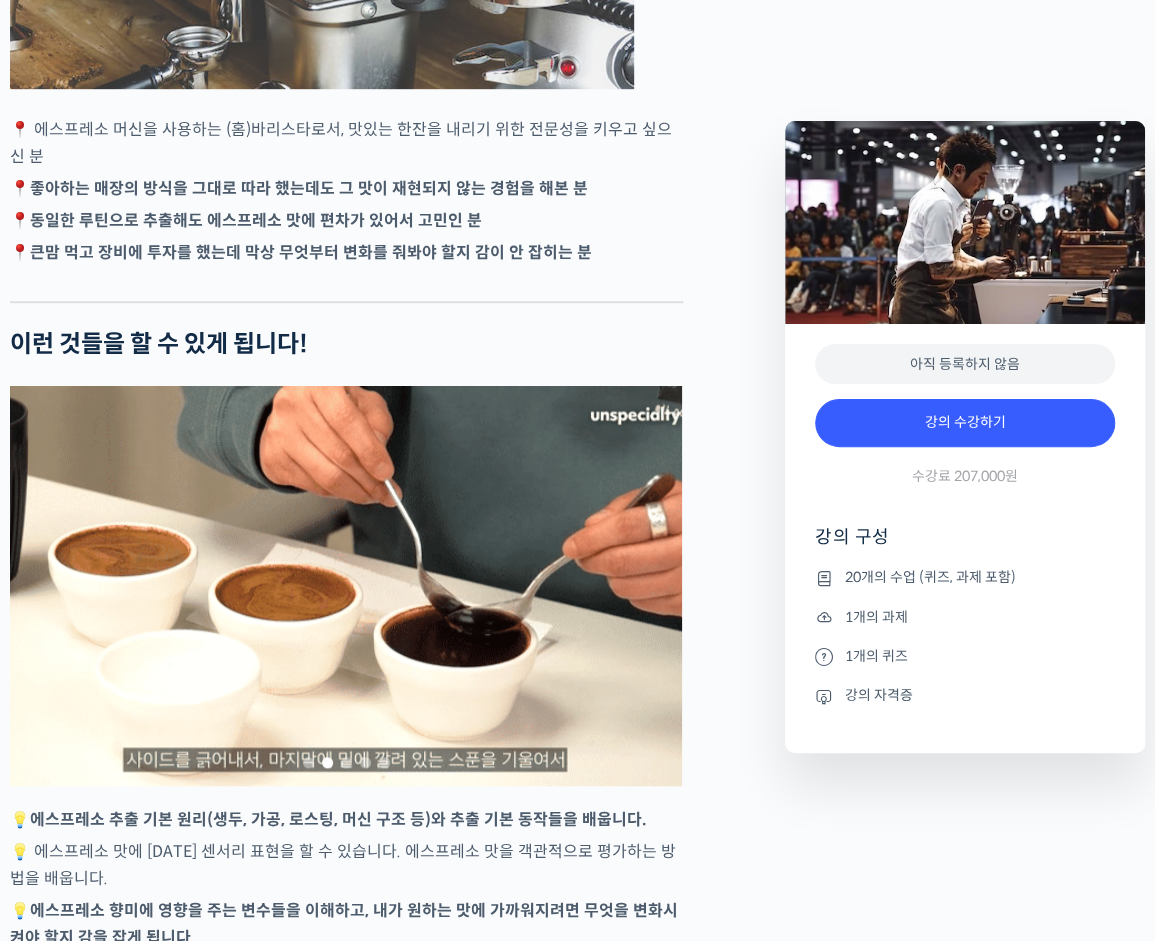 scroll, scrollTop: 4100, scrollLeft: 0, axis: vertical 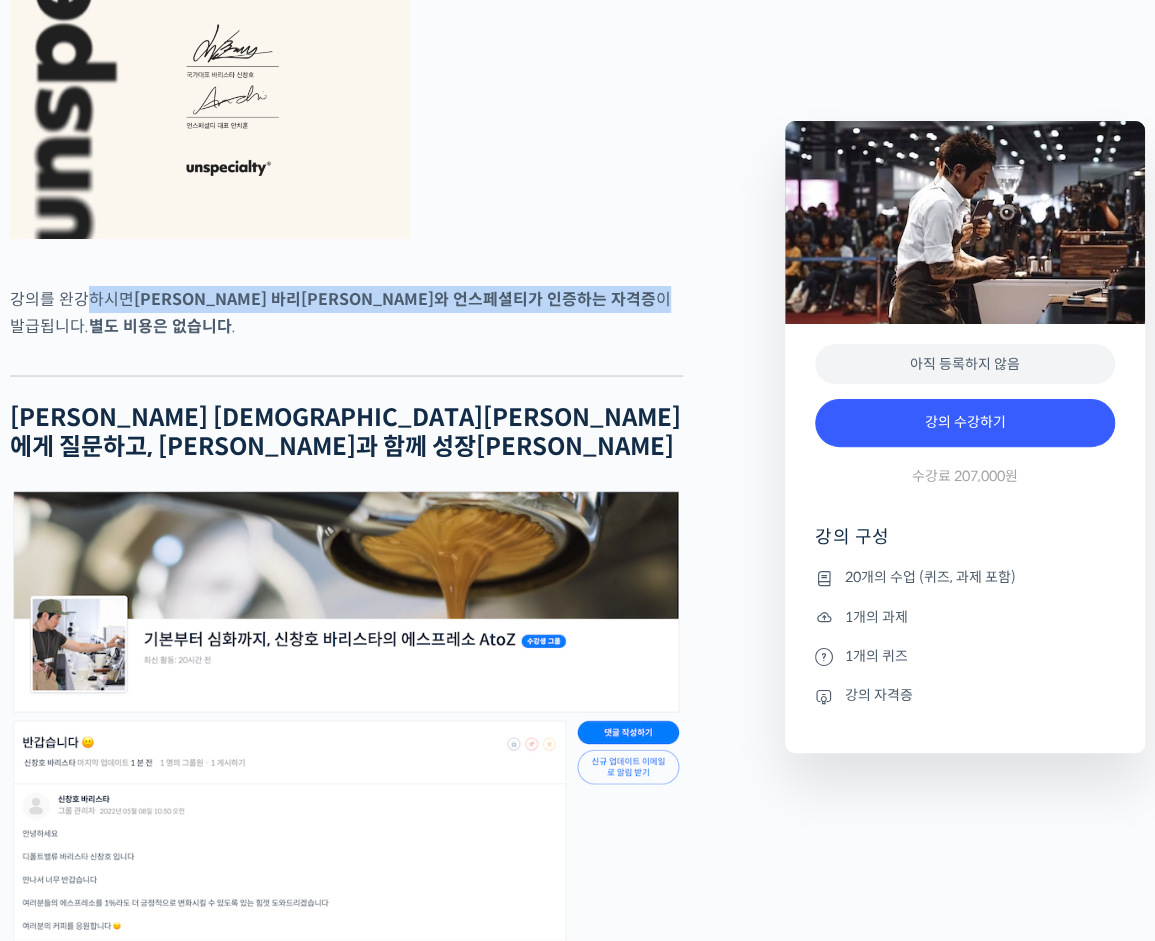 drag, startPoint x: 86, startPoint y: 366, endPoint x: 480, endPoint y: 377, distance: 394.15353 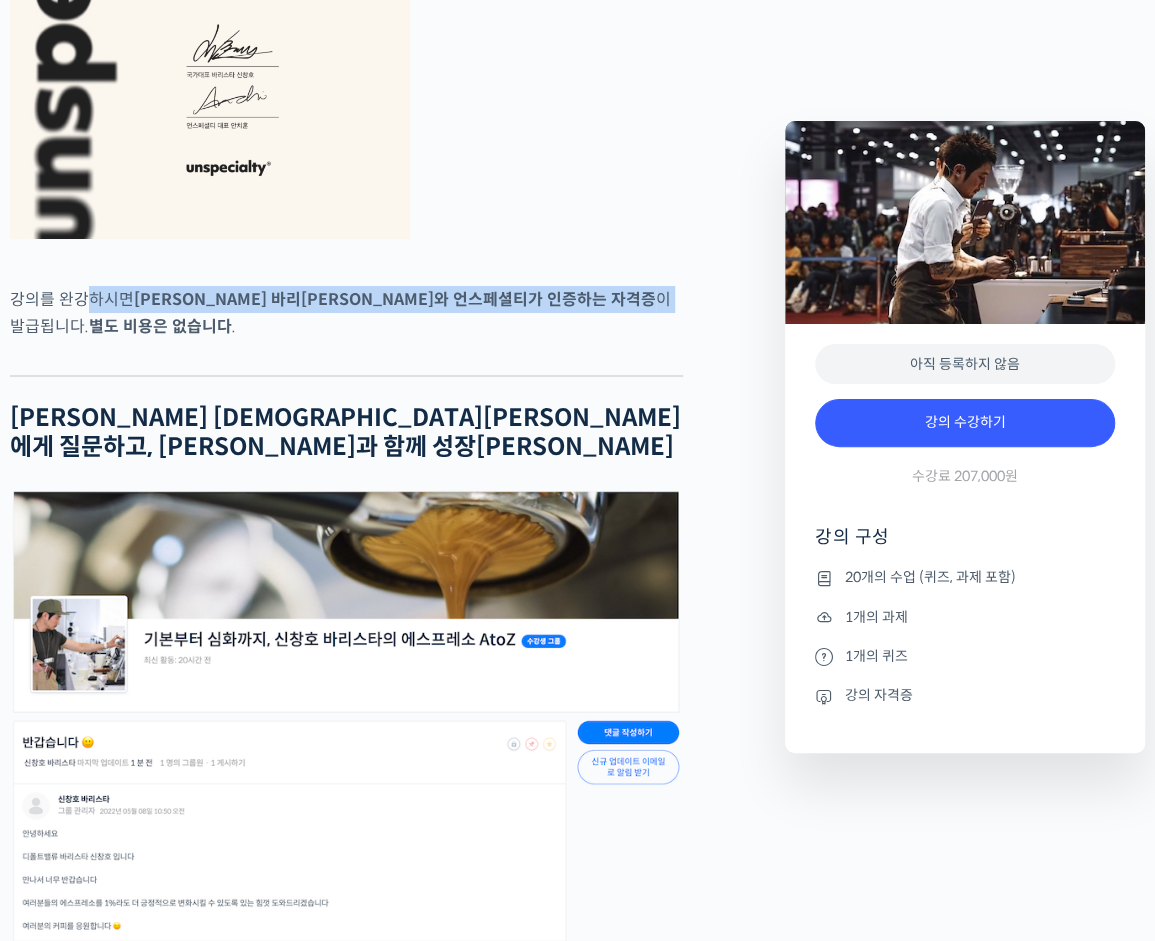 click on "강의를 완강하시면  신창호 바리스타와 언스페셜티가 인증하는 자격증 이 발급됩니다.  별도 비용은 없습니다 ." at bounding box center [346, 313] 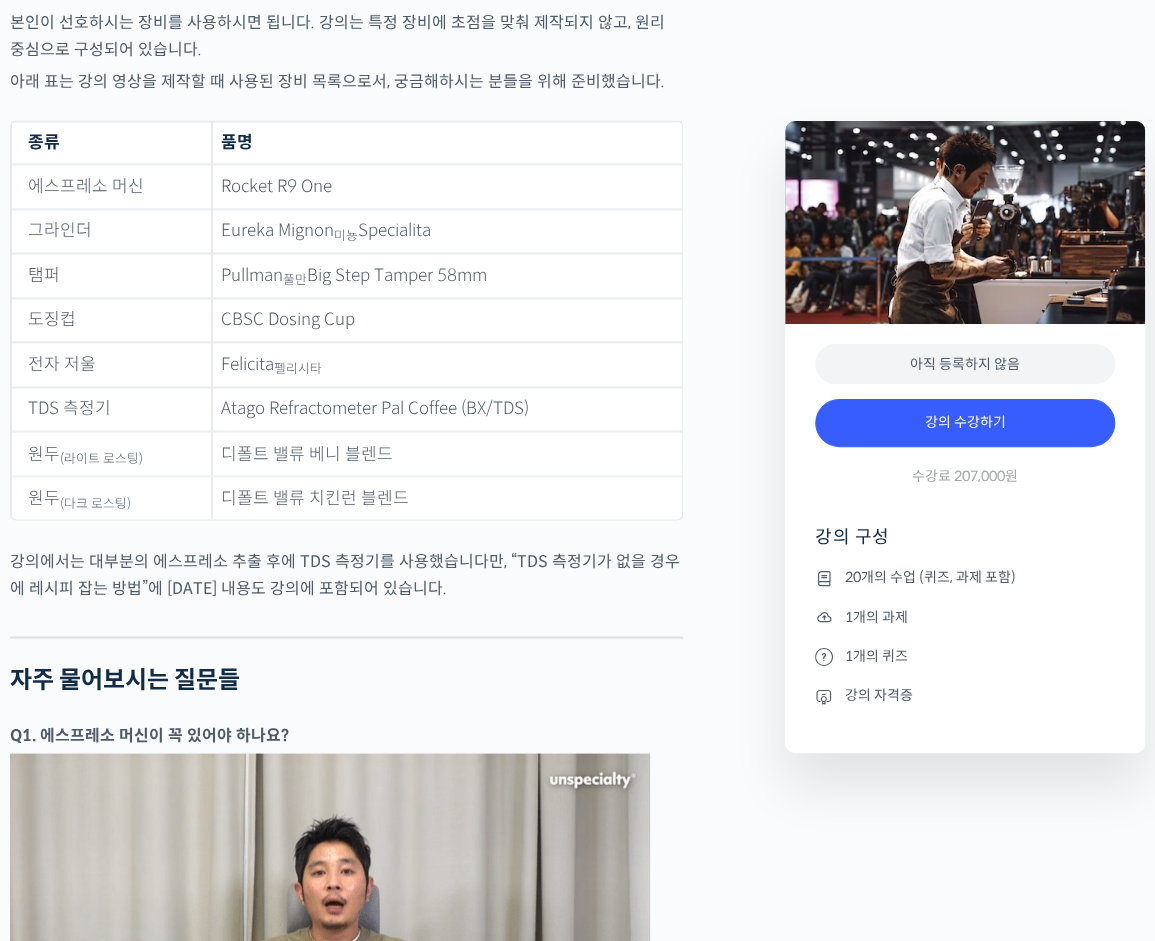 scroll, scrollTop: 8400, scrollLeft: 0, axis: vertical 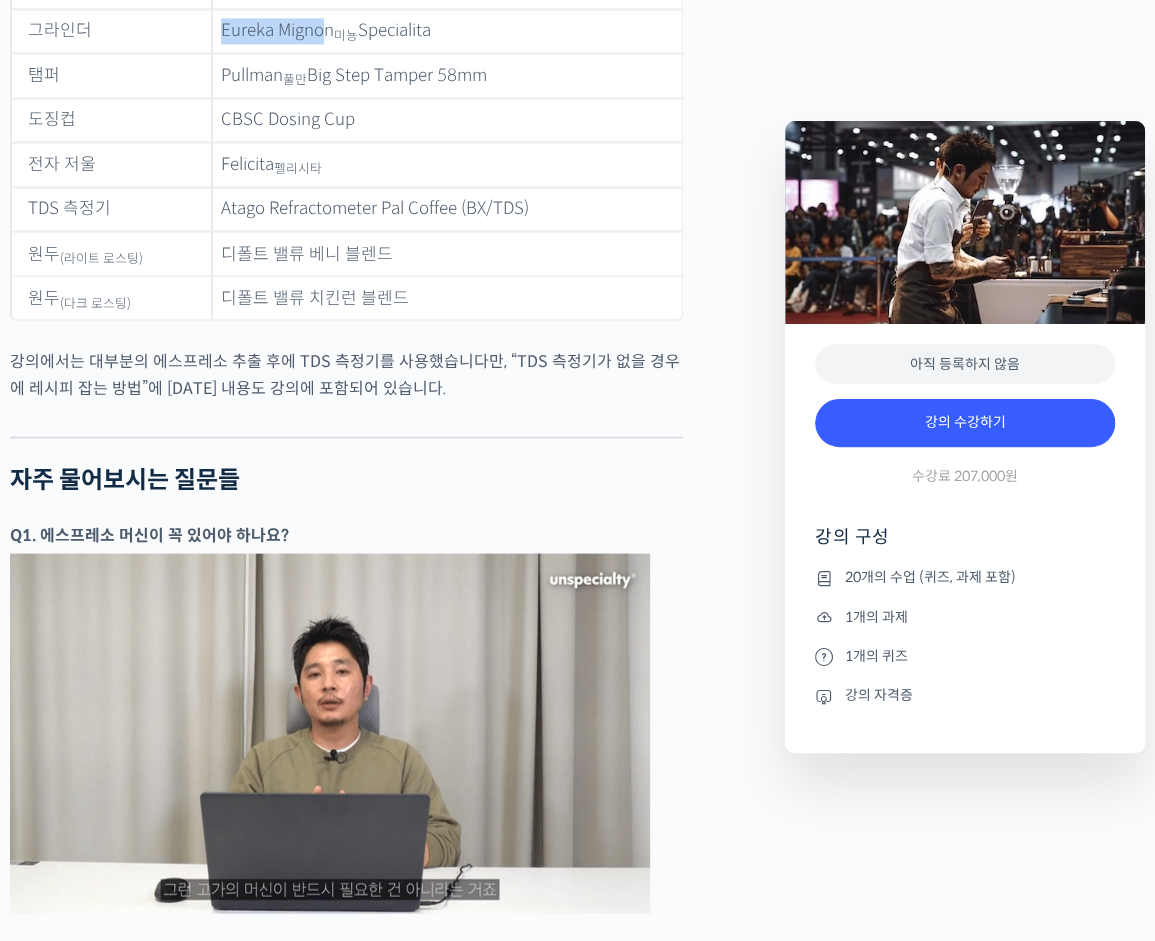 drag, startPoint x: 146, startPoint y: 75, endPoint x: 329, endPoint y: 83, distance: 183.17477 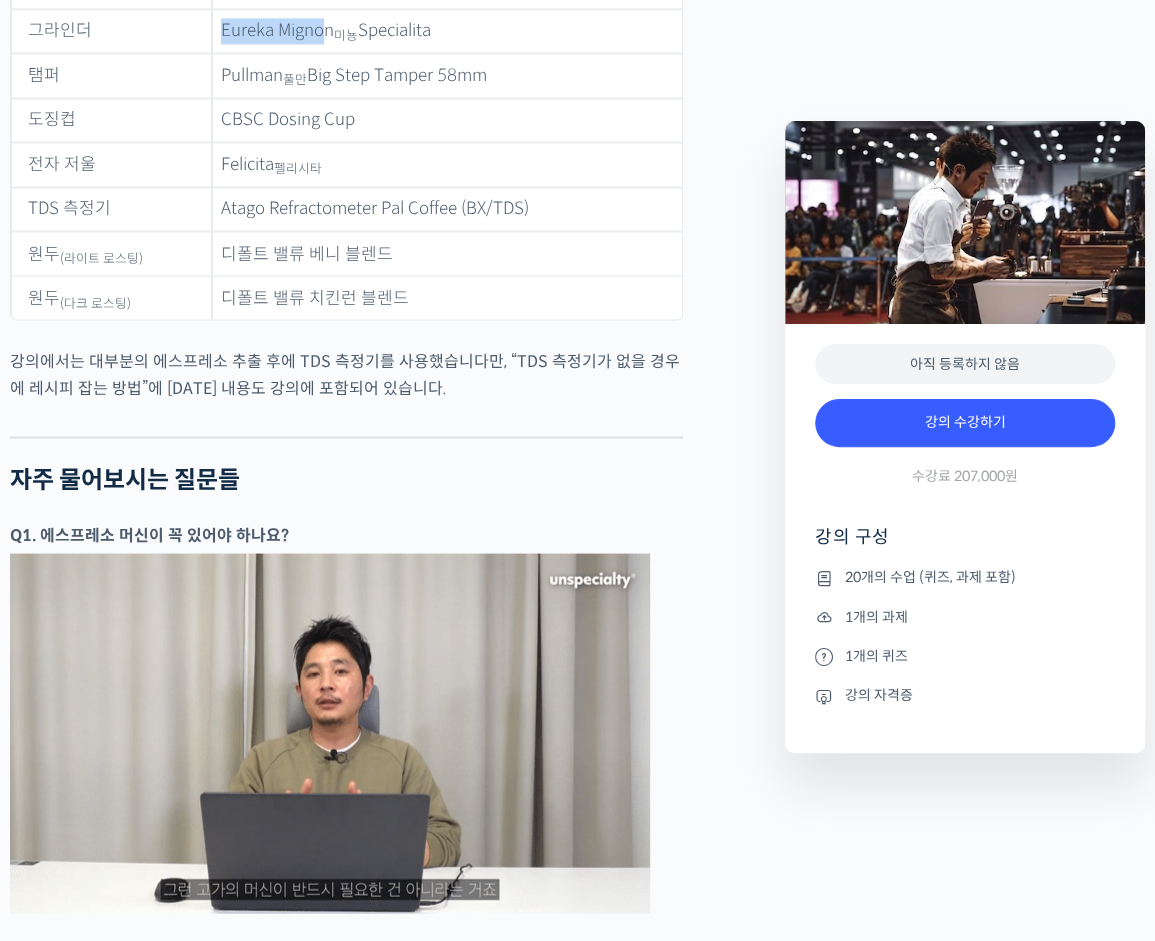 click on "그라인더 Eureka Mignon 미뇽  Specialita" at bounding box center [346, 31] 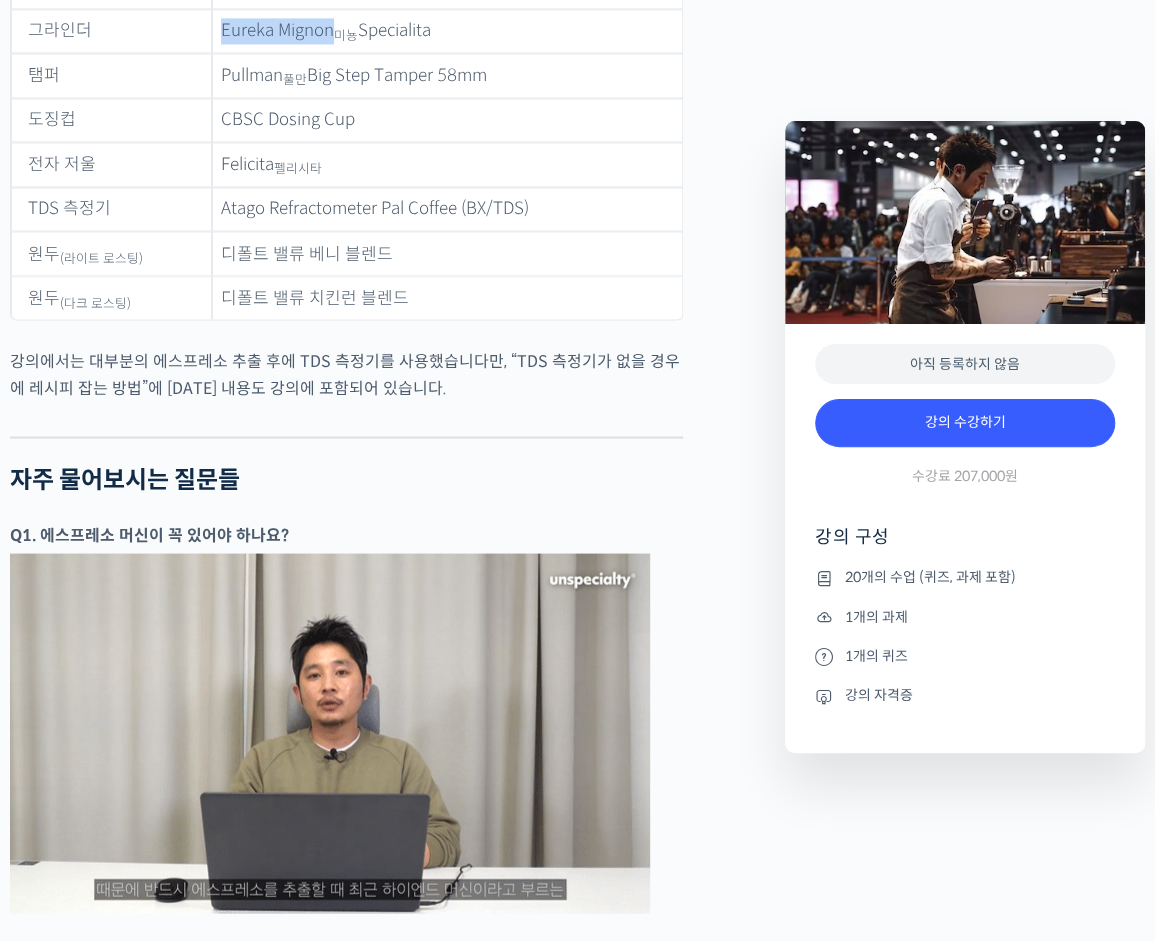 click on "Eureka Mignon 미뇽  Specialita" at bounding box center (447, 31) 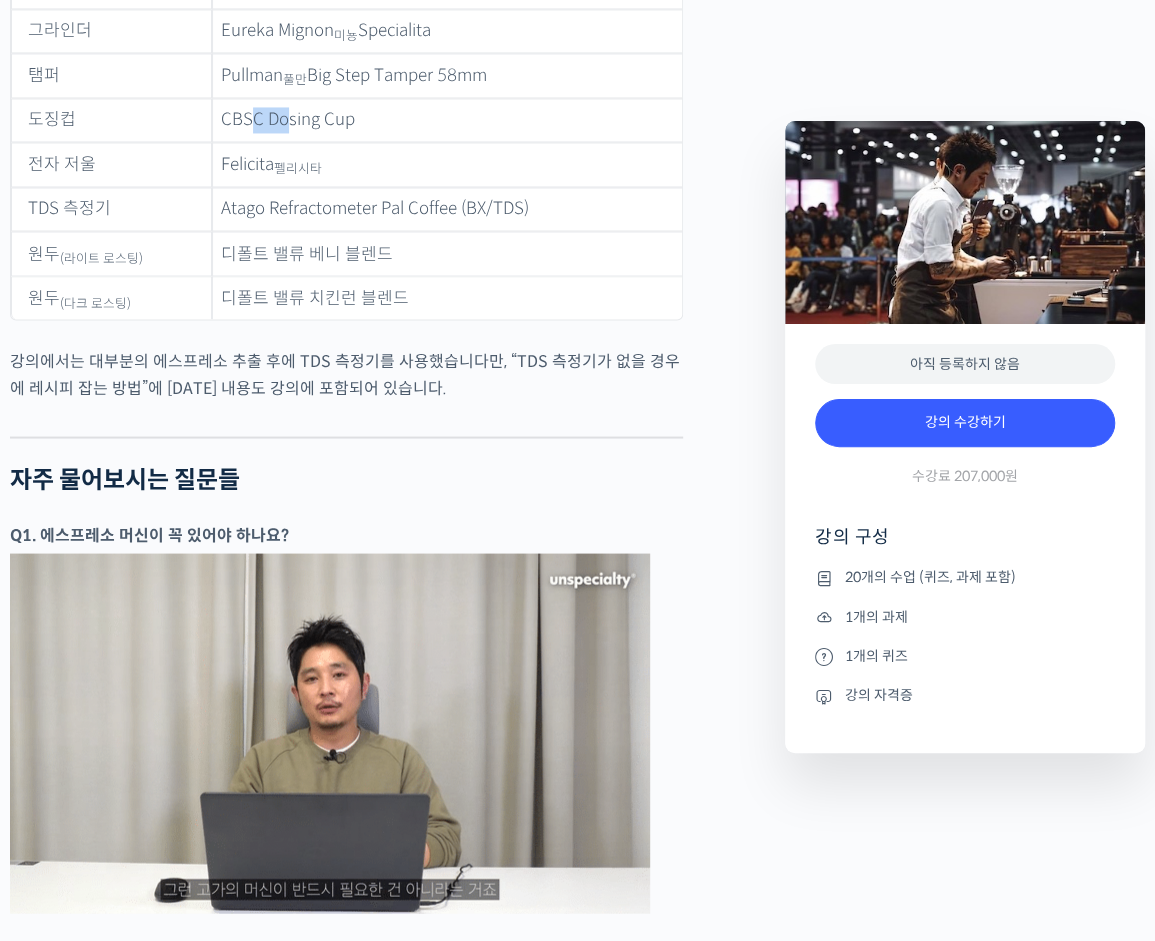 drag, startPoint x: 248, startPoint y: 147, endPoint x: 323, endPoint y: 177, distance: 80.77747 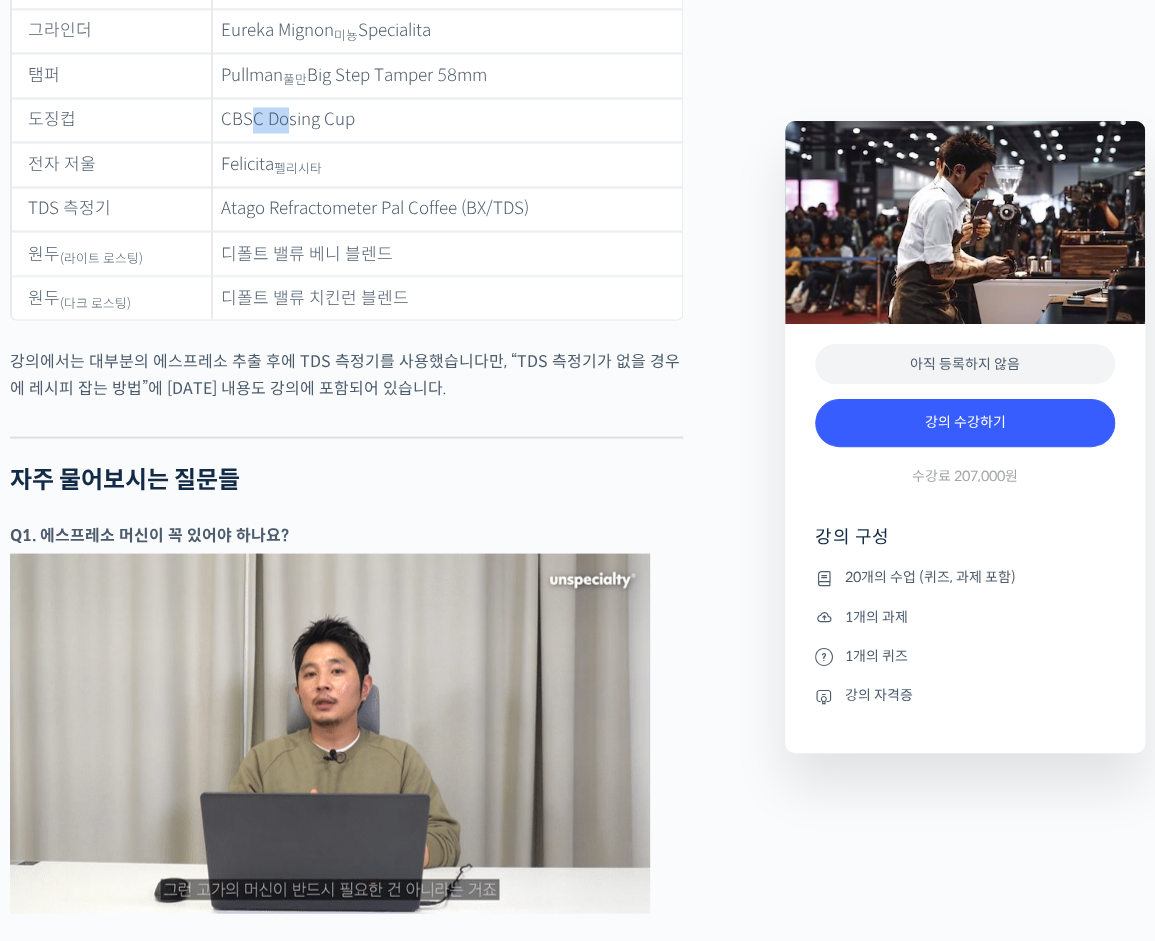 click on "CBSC Dosing Cup" at bounding box center [447, 120] 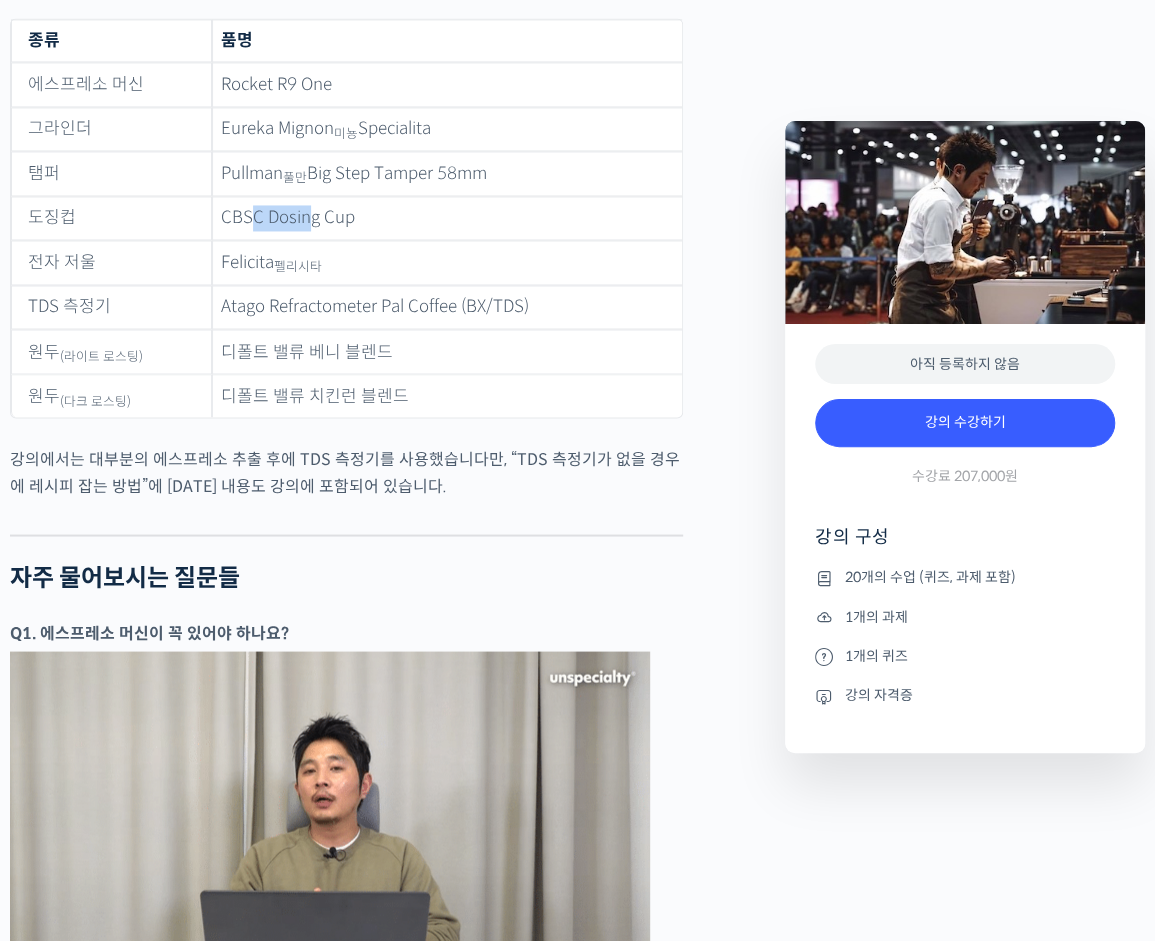 scroll, scrollTop: 8200, scrollLeft: 0, axis: vertical 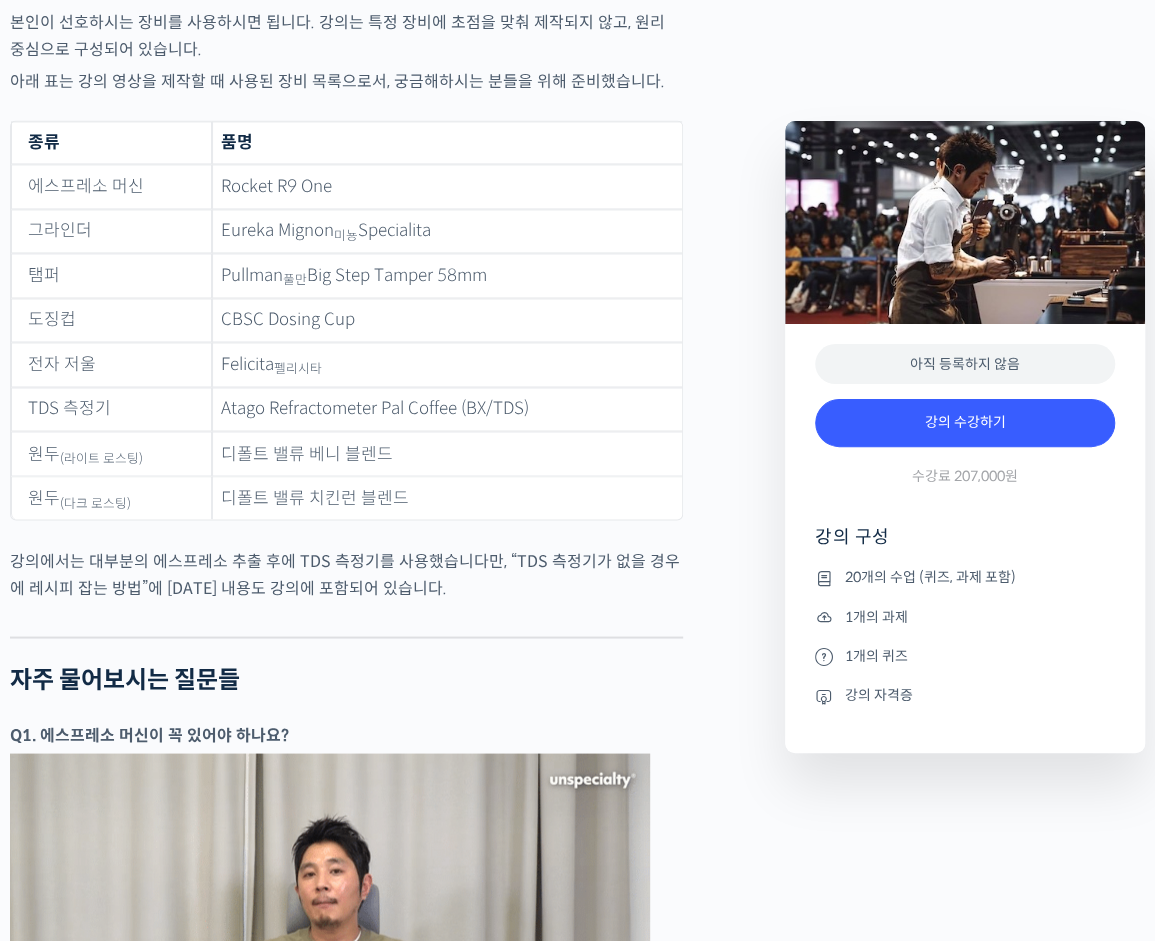 click on "Rocket R9 One" at bounding box center (447, 186) 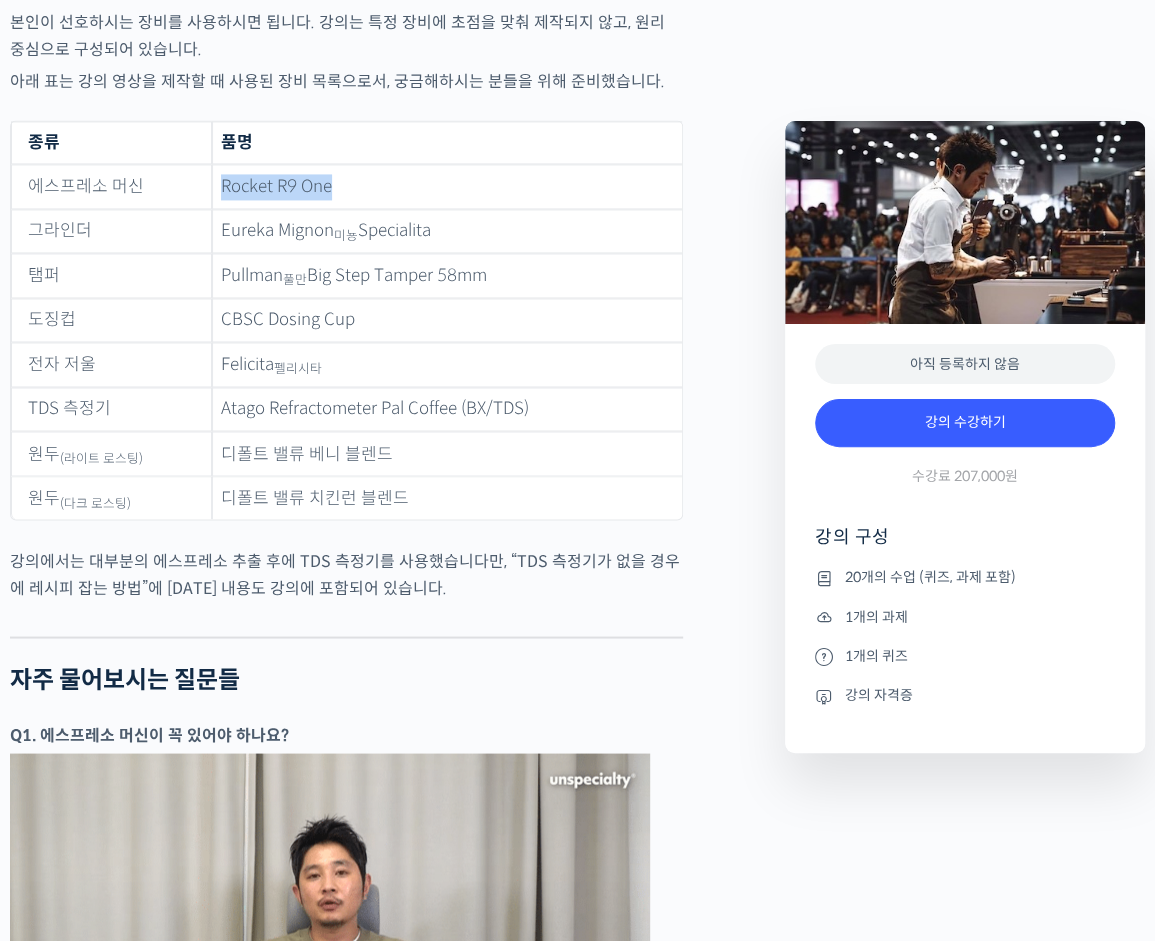 drag, startPoint x: 206, startPoint y: 220, endPoint x: 335, endPoint y: 213, distance: 129.18979 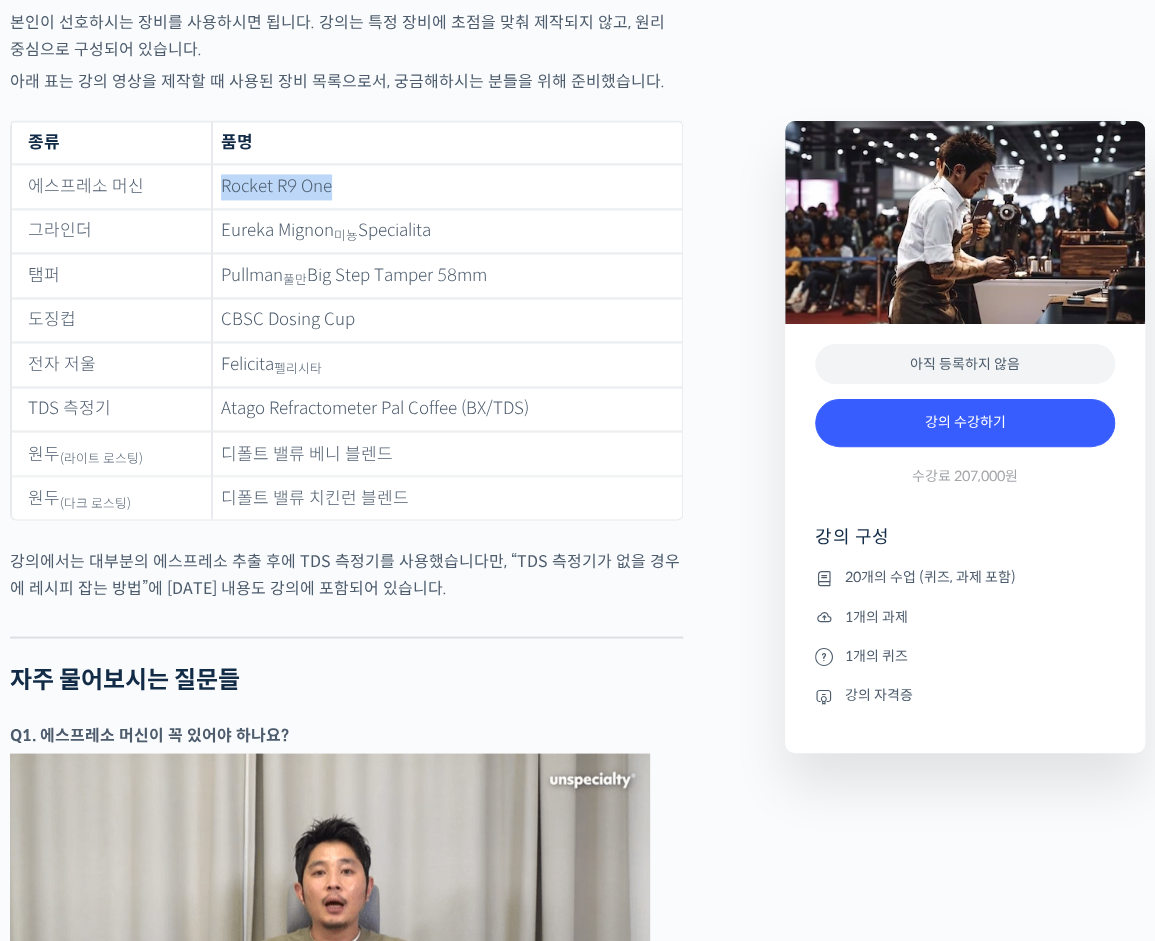 click on "에스프레소 머신 Rocket R9 One" at bounding box center [346, 186] 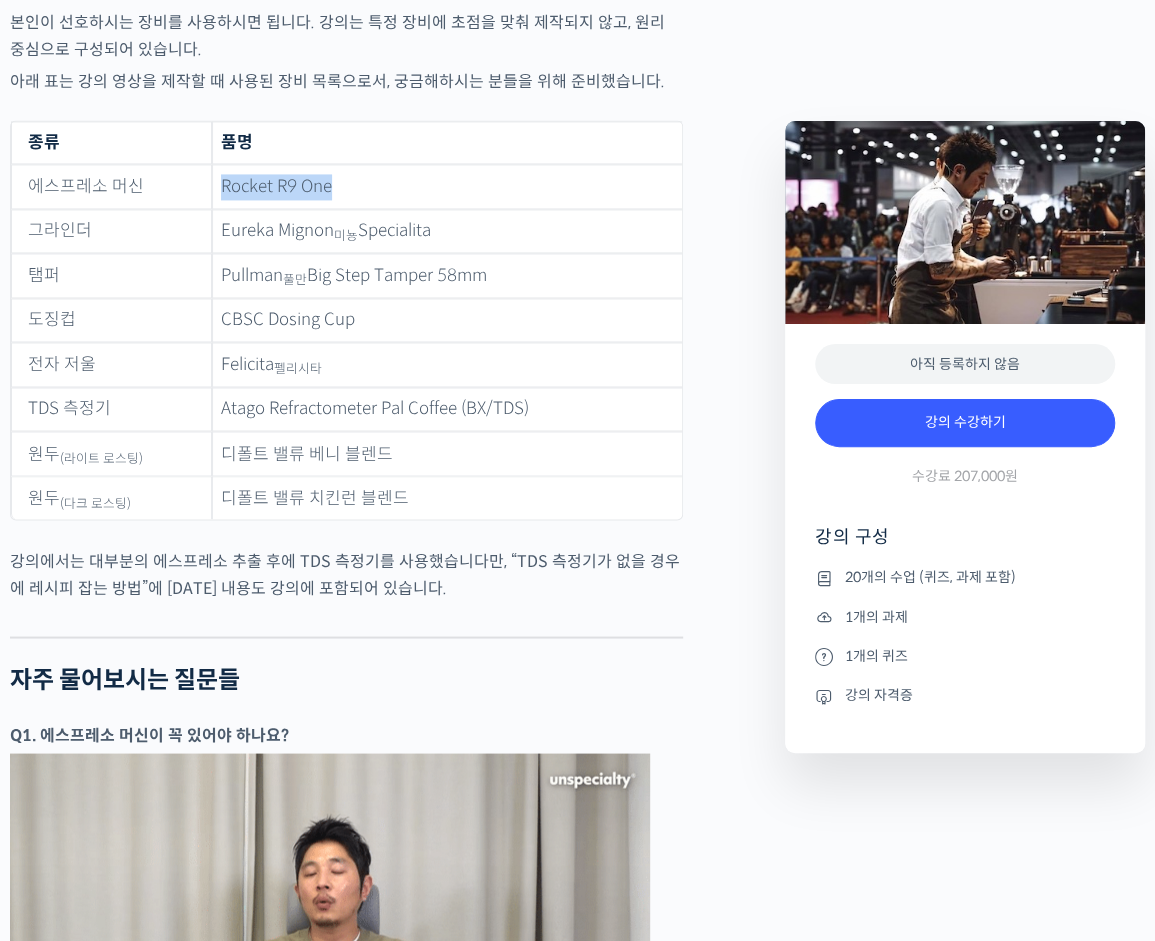 drag, startPoint x: 335, startPoint y: 213, endPoint x: 278, endPoint y: 213, distance: 57 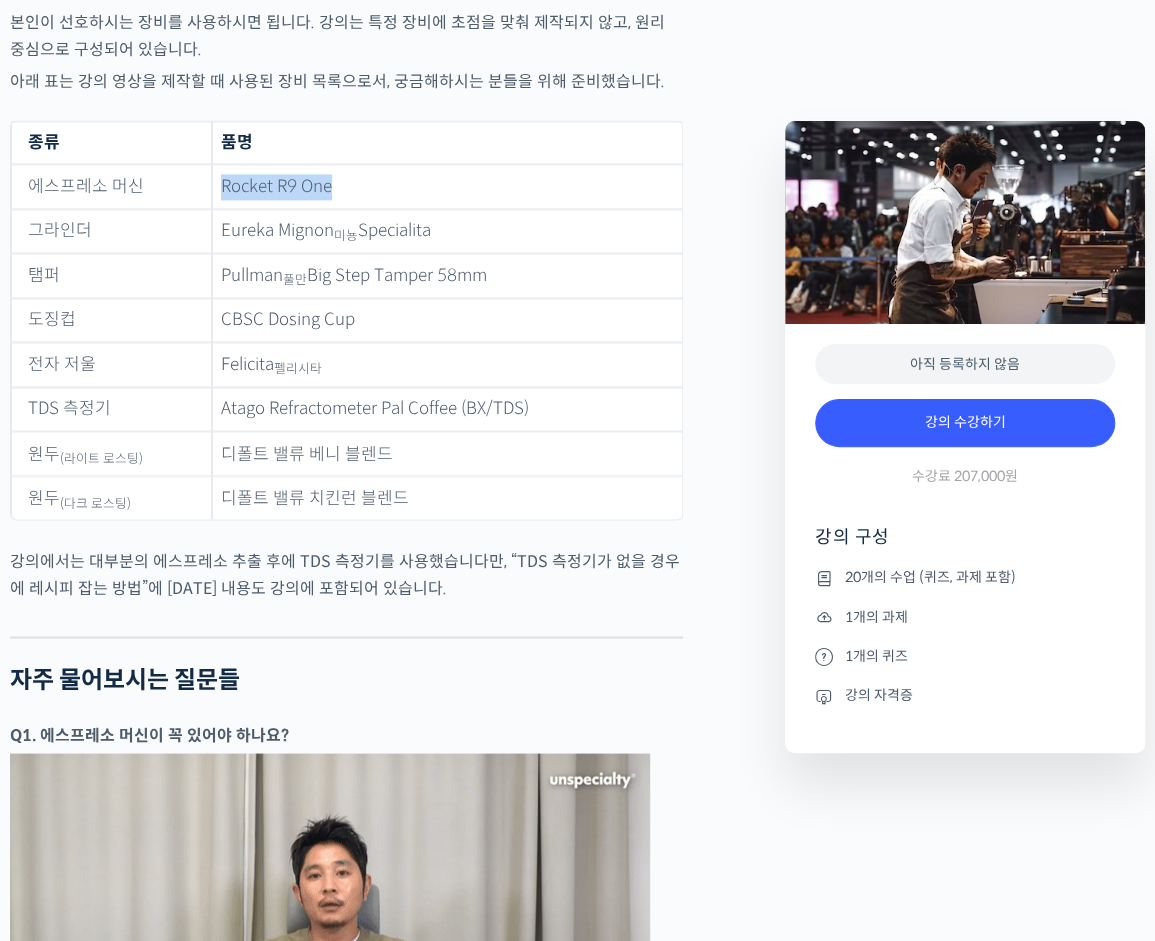 copy on "에스프레소 머신 Rocket R9 One" 